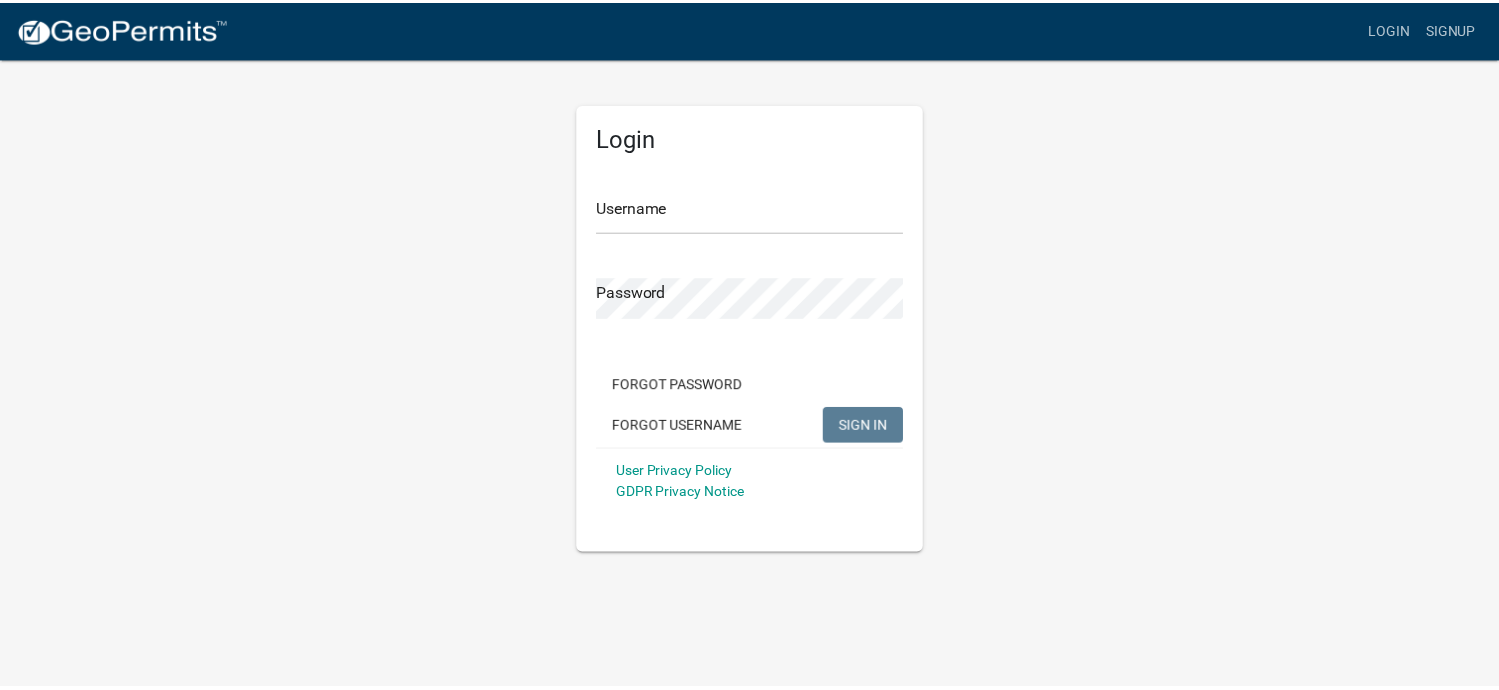 scroll, scrollTop: 0, scrollLeft: 0, axis: both 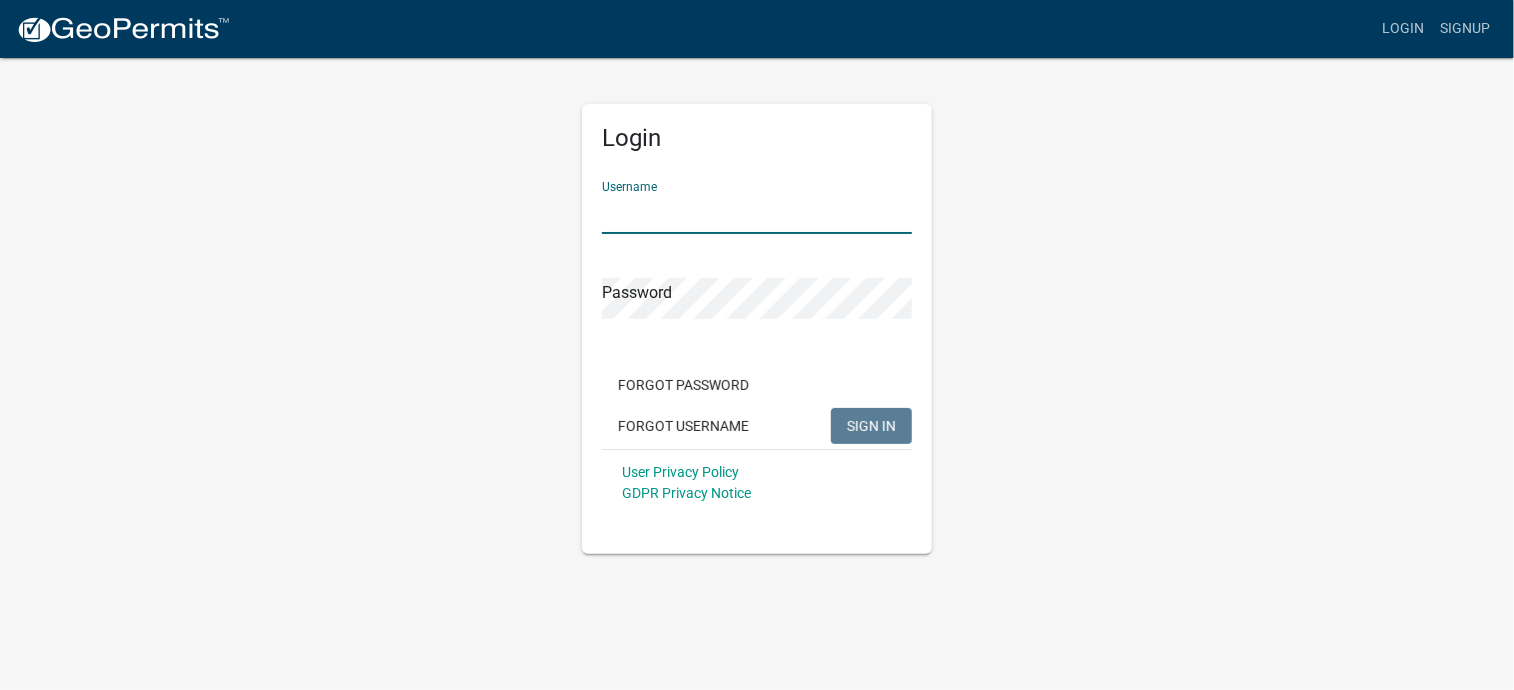 click on "Username" at bounding box center [757, 213] 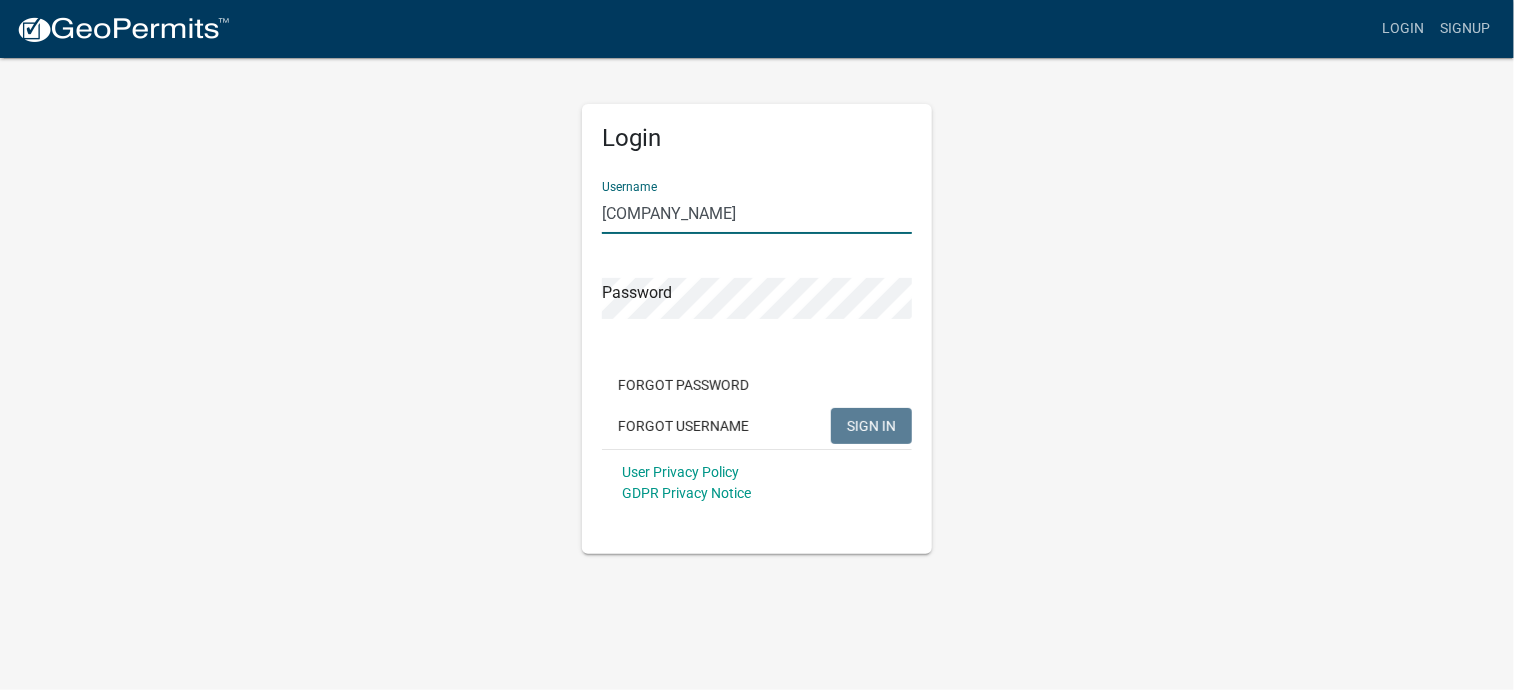 type on "[COMPANY_NAME]" 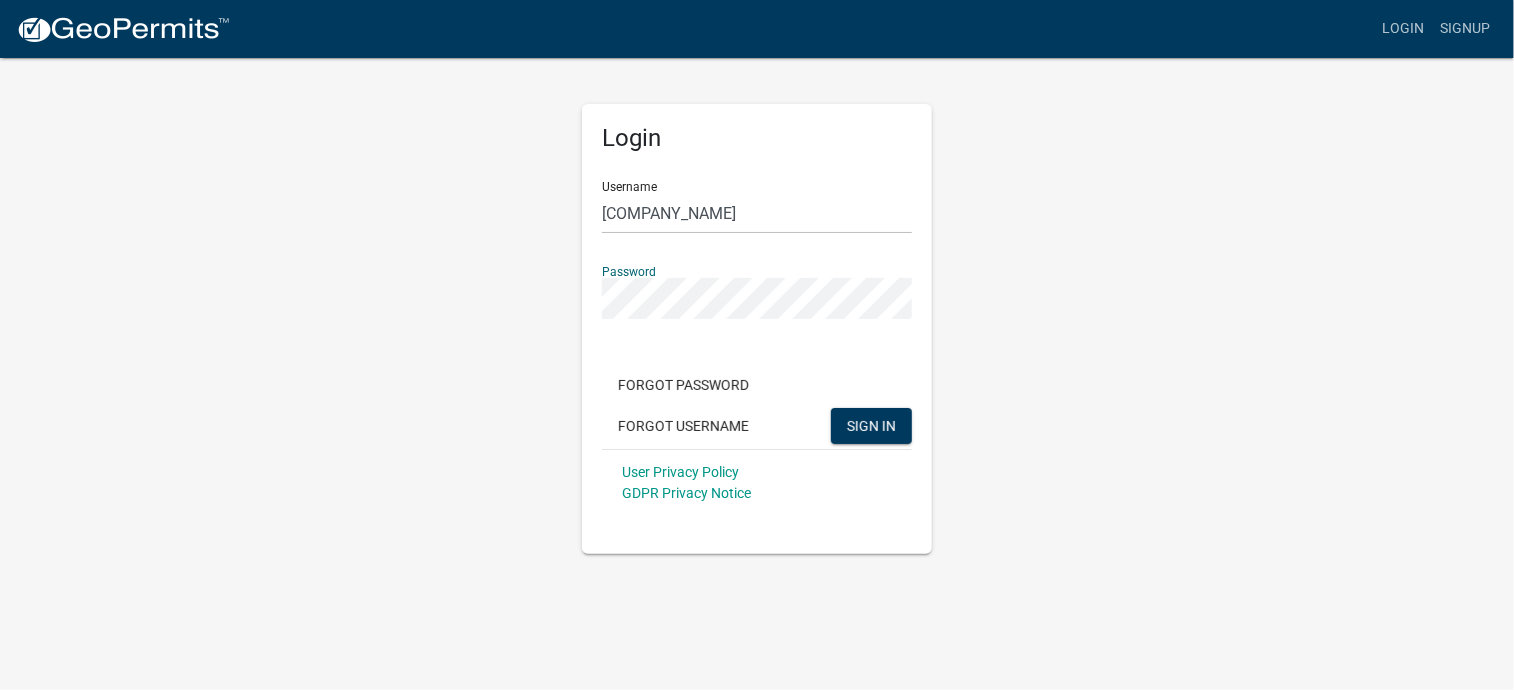 click on "SIGN IN" 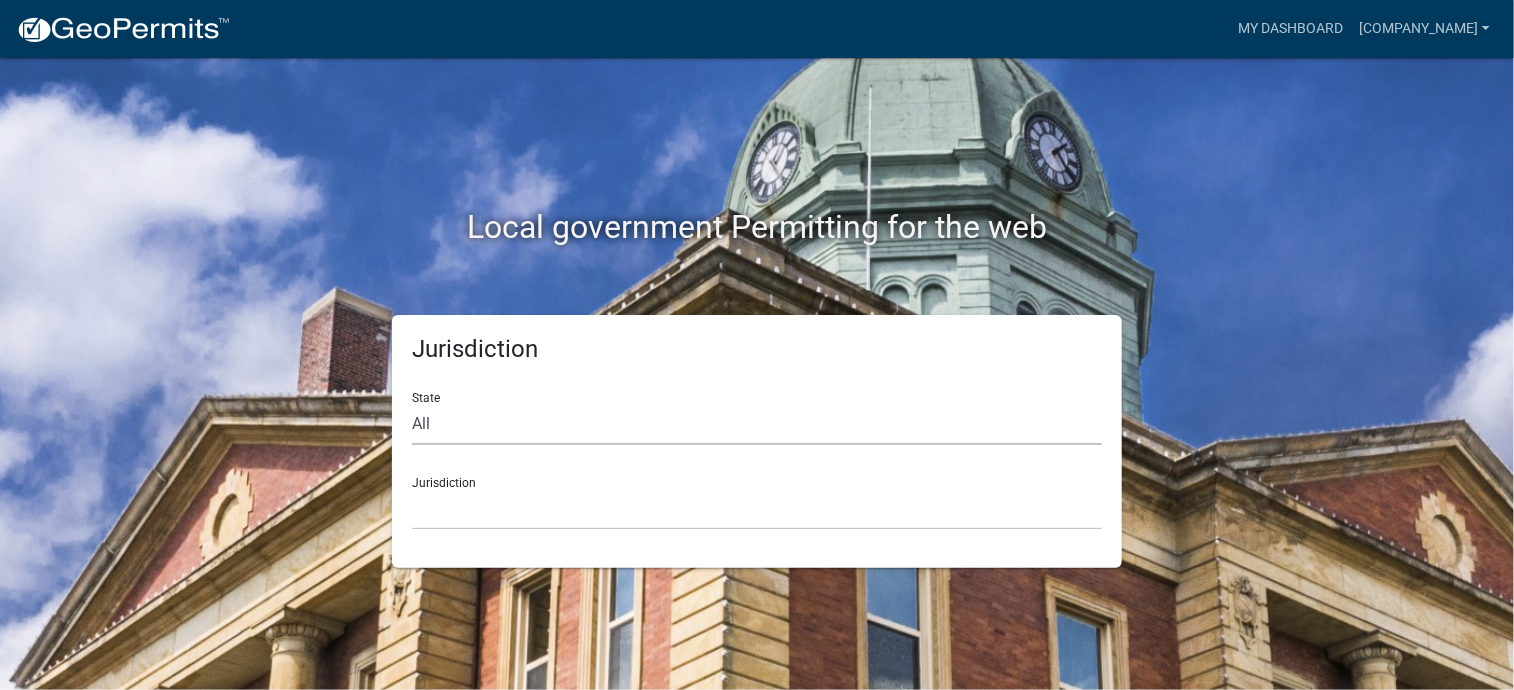 click on "All  Colorado   Georgia   Indiana   Iowa   Kansas   Minnesota   Ohio   South Carolina   Wisconsin" 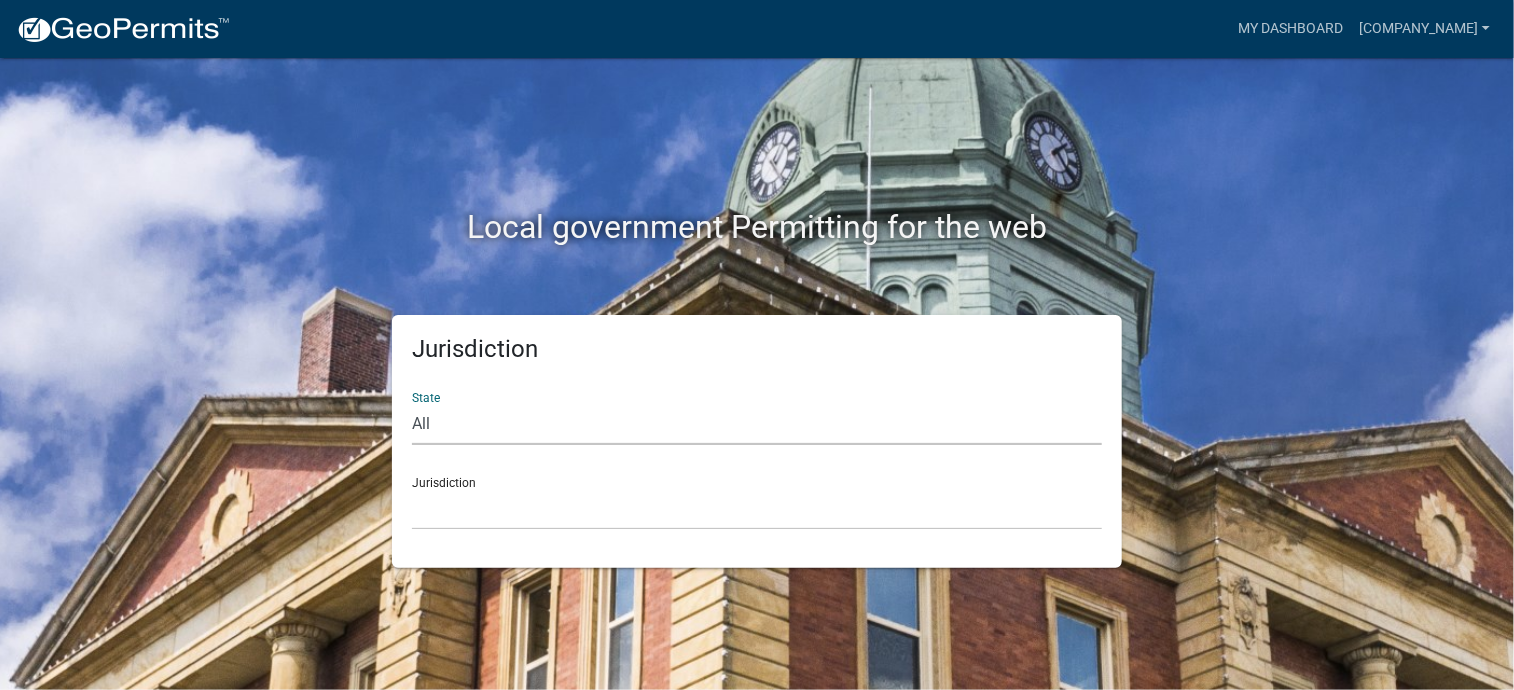 select on "Iowa" 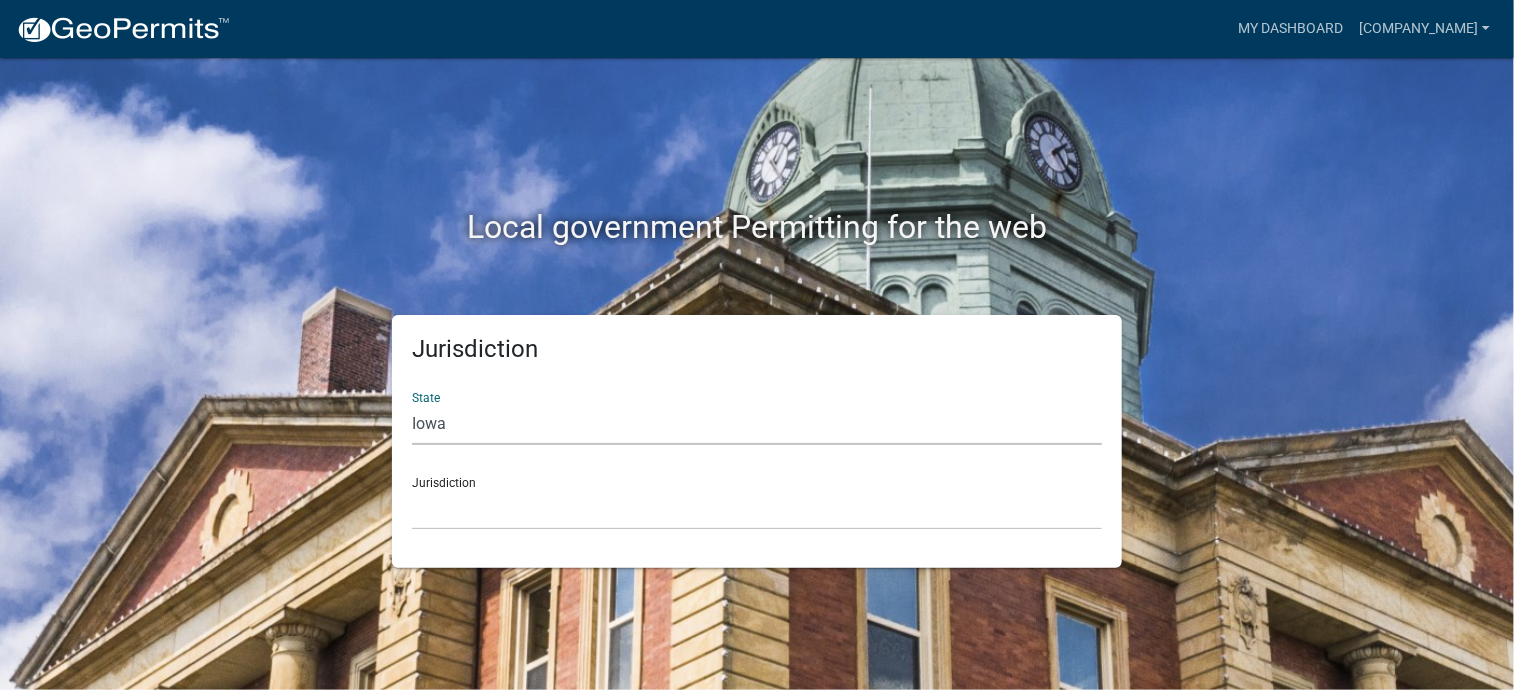 click on "All  Colorado   Georgia   Indiana   Iowa   Kansas   Minnesota   Ohio   South Carolina   Wisconsin" 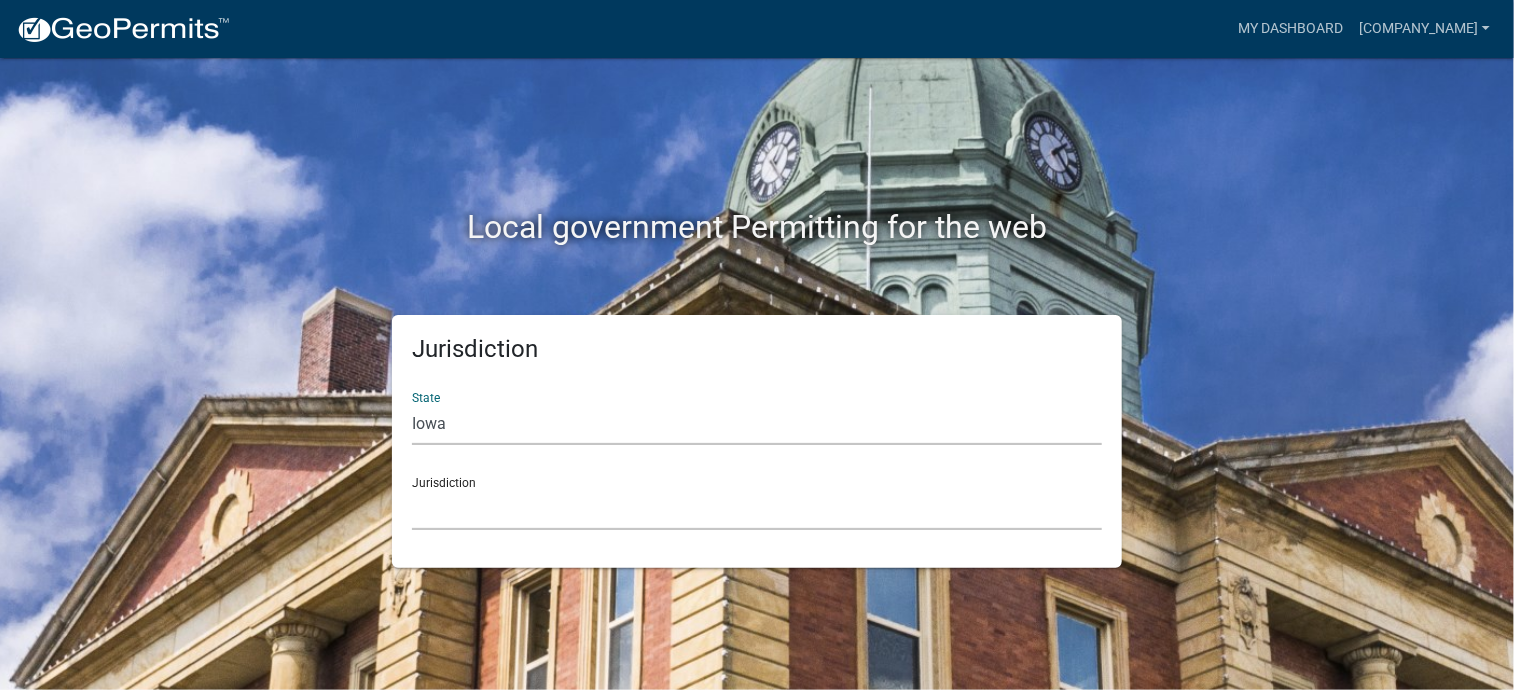 click on "Boone County, Iowa Butler County, Iowa Cerro Gordo County, Iowa City of Harlan, Iowa City of Indianola, Iowa City of Newton, Iowa Clayton County, Iowa Dickinson County, Iowa Franklin County, Iowa Grundy County, Iowa Hardin County, Iowa Henry County, Iowa Humboldt County, Iowa Jackson County, Iowa Jasper County, Iowa Johnson County, Iowa Madison County, Iowa Mahaska County, Iowa Marion County, Iowa Marshall County, Iowa Poweshiek County, IA Sioux County, Iowa Wapello County, Iowa Warren County, Iowa Wright County, Iowa" 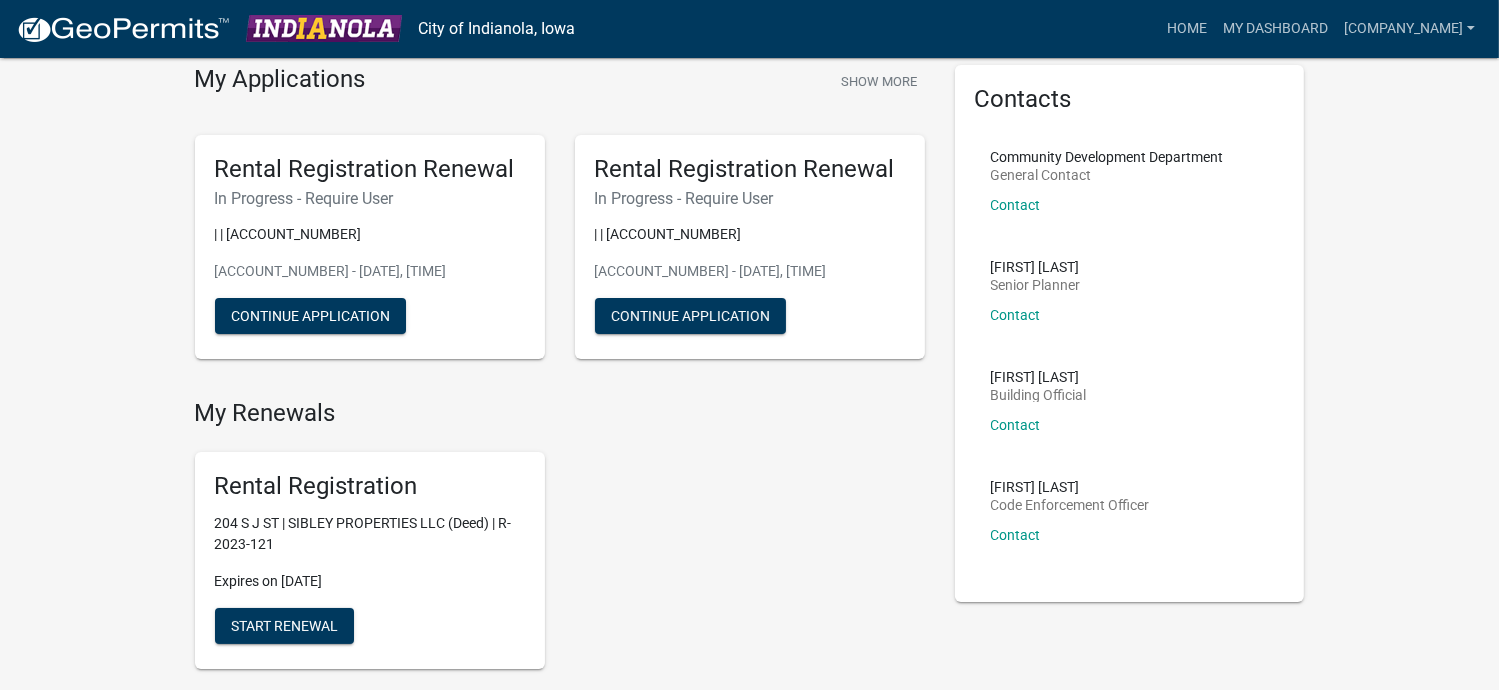 scroll, scrollTop: 87, scrollLeft: 0, axis: vertical 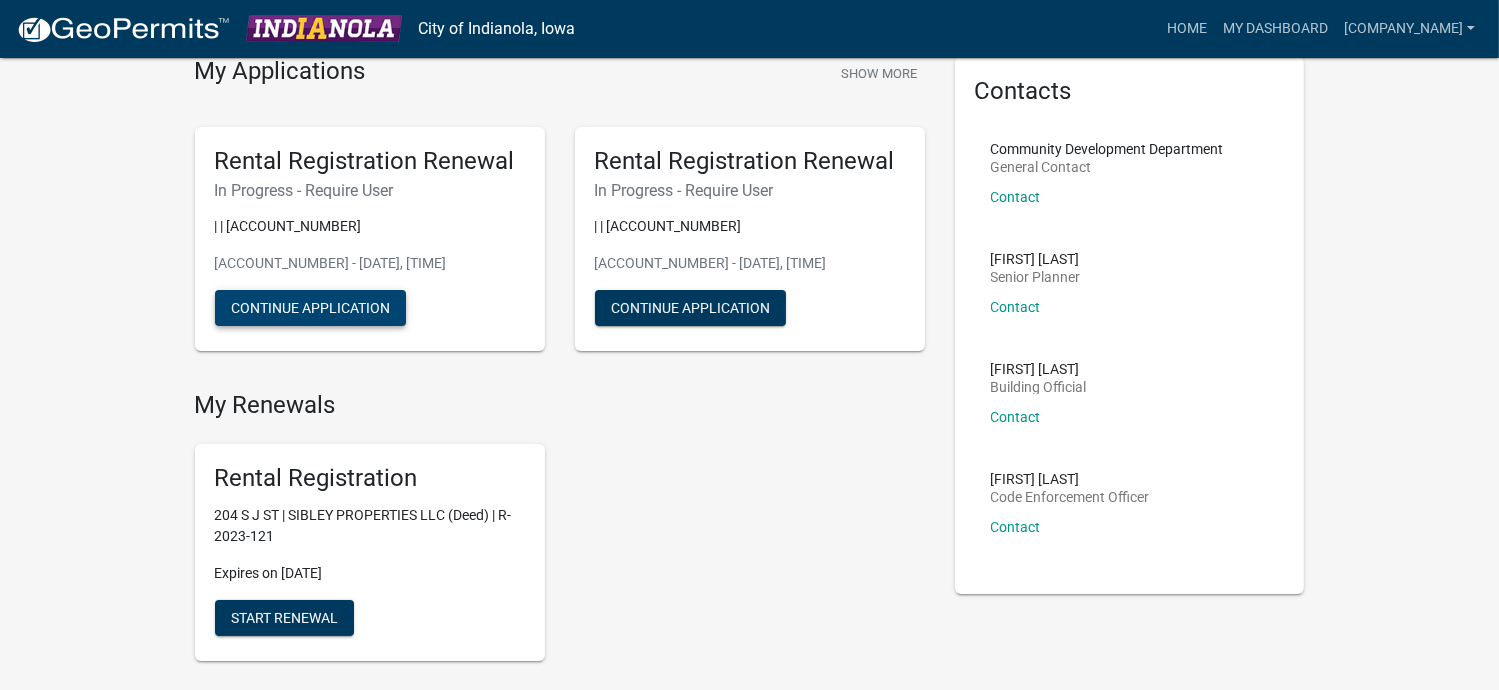 click on "Continue Application" 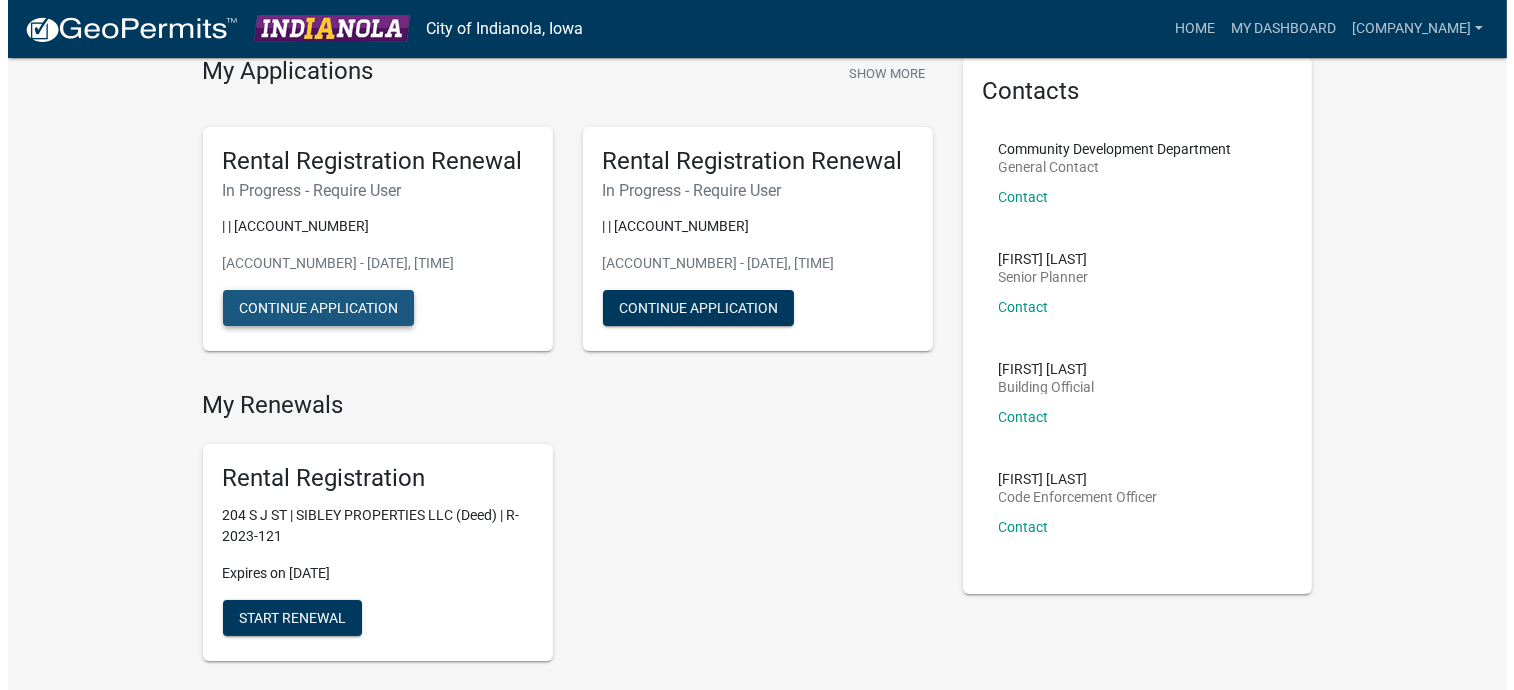 scroll, scrollTop: 0, scrollLeft: 0, axis: both 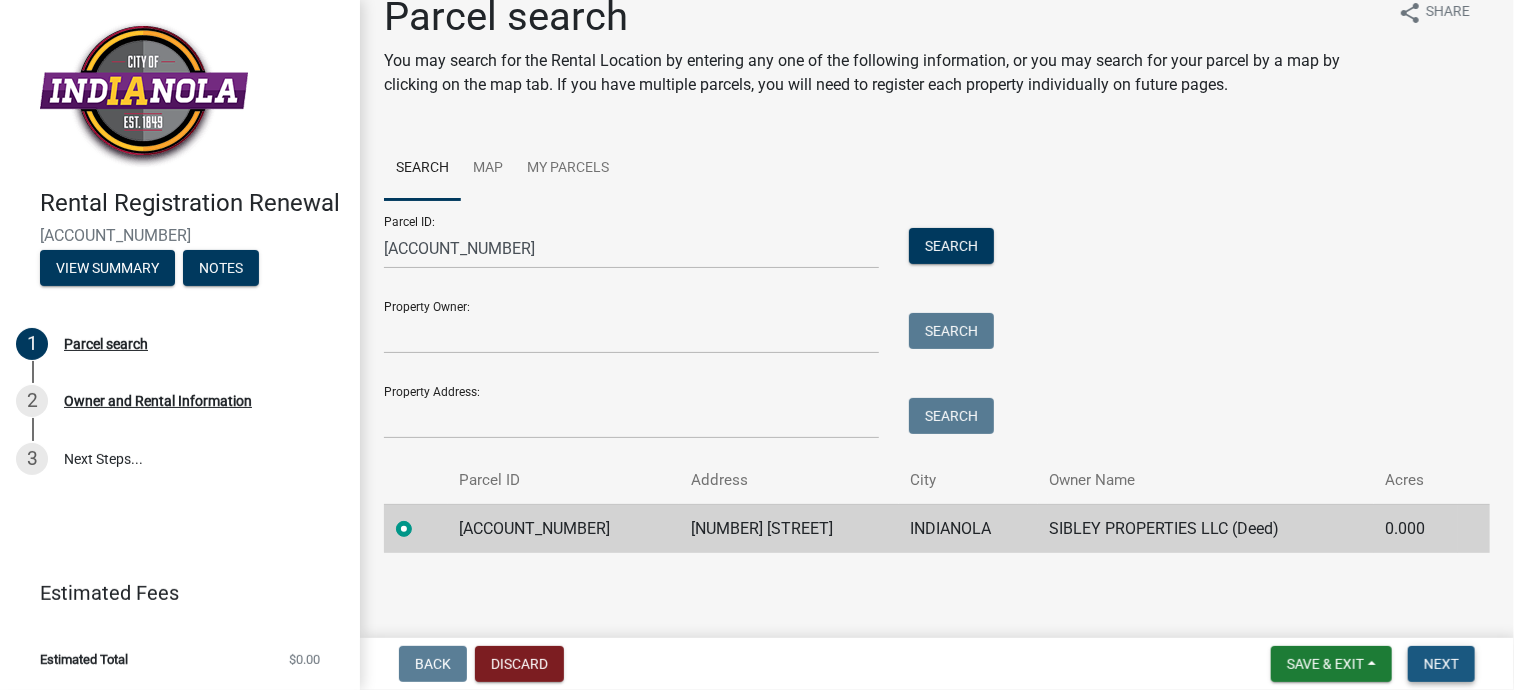 click on "Next" at bounding box center (1441, 664) 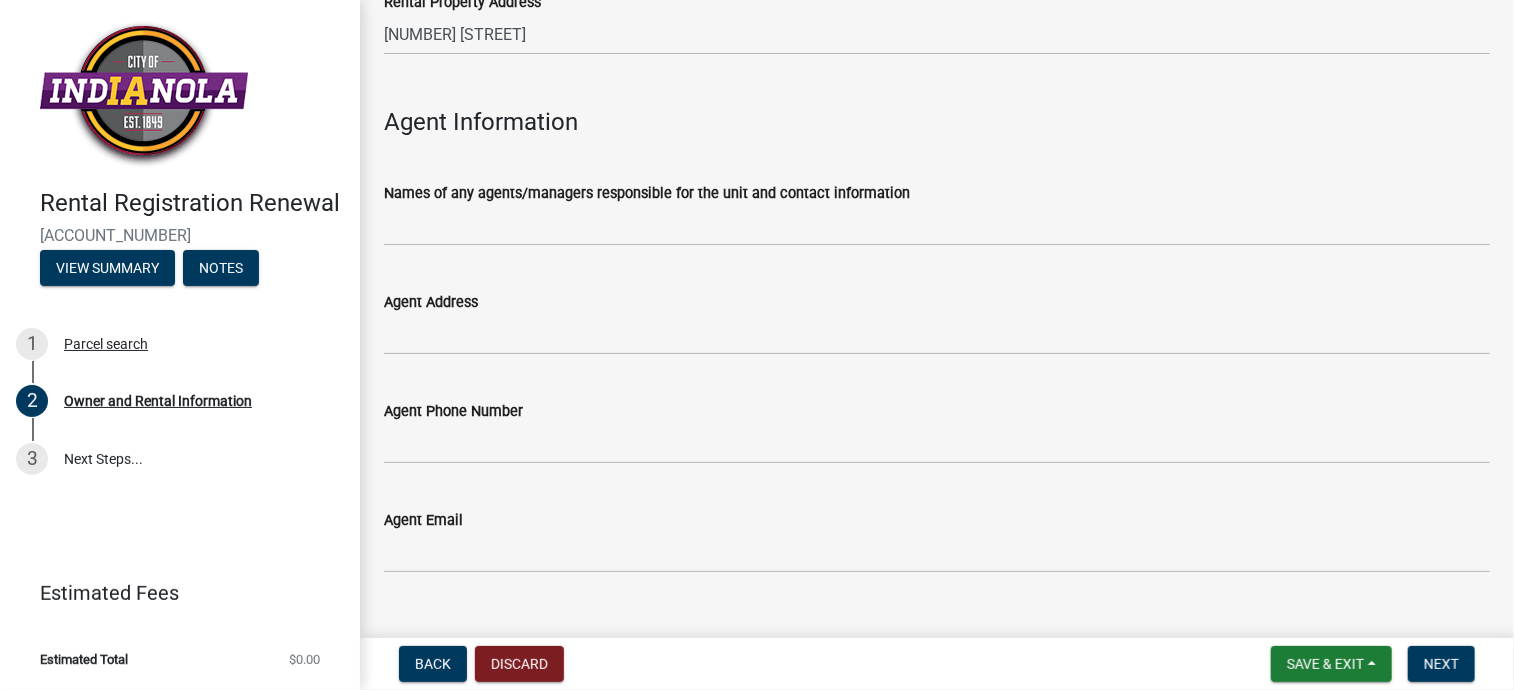 scroll, scrollTop: 2230, scrollLeft: 0, axis: vertical 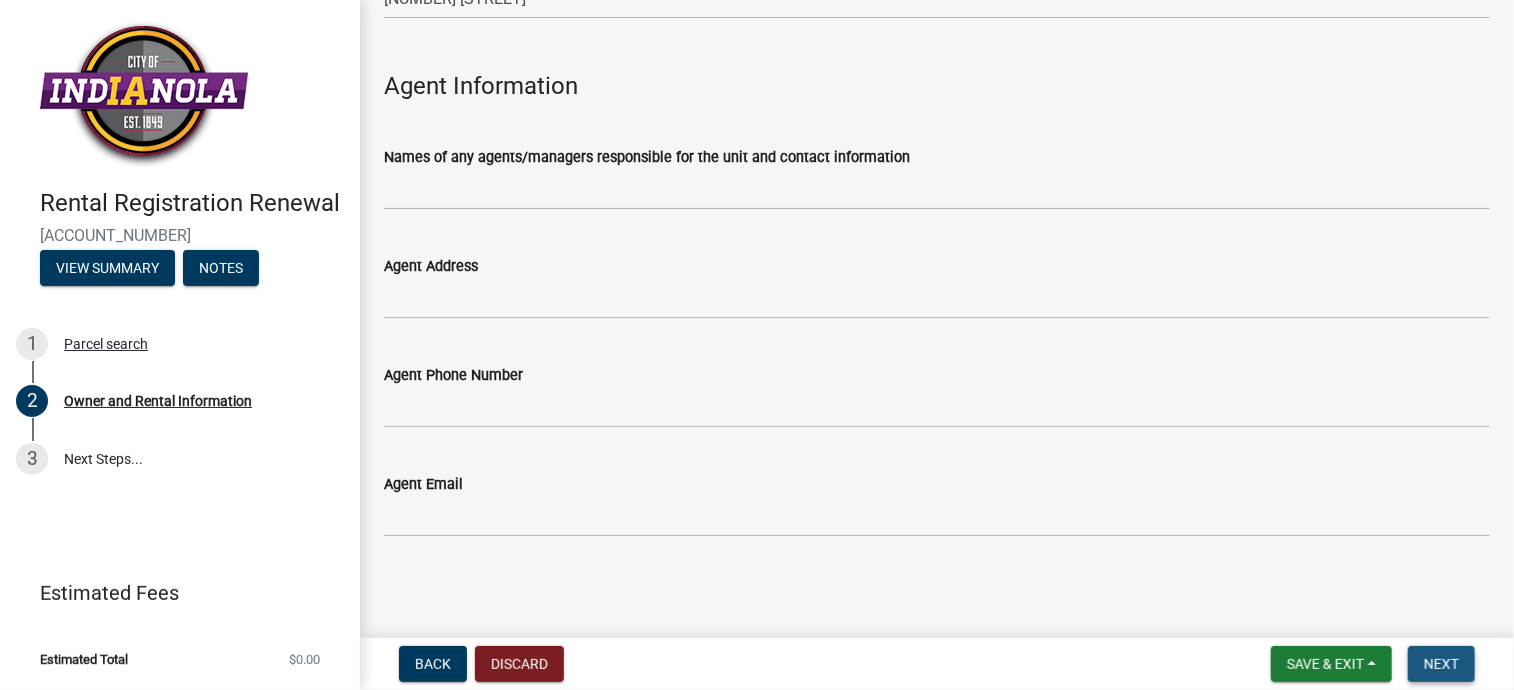 click on "Next" at bounding box center (1441, 664) 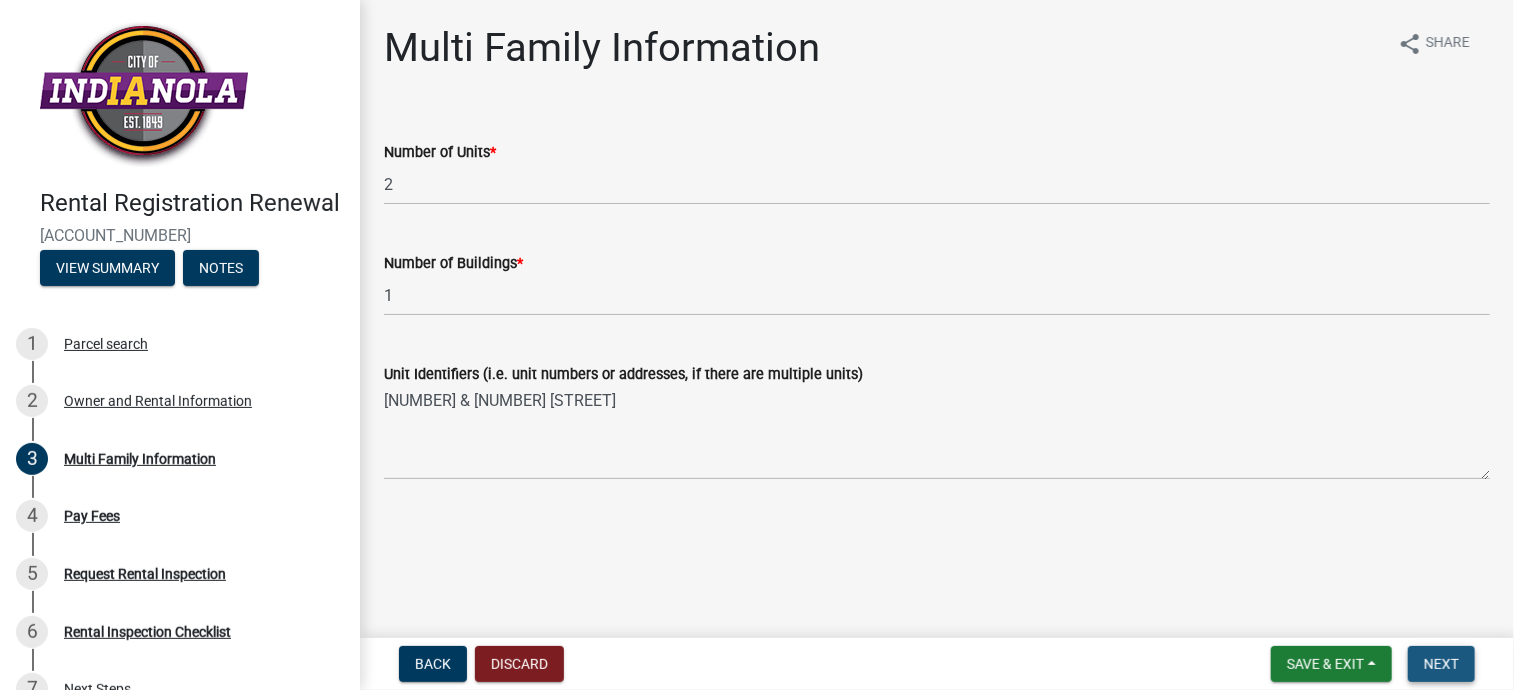 click on "Next" at bounding box center (1441, 664) 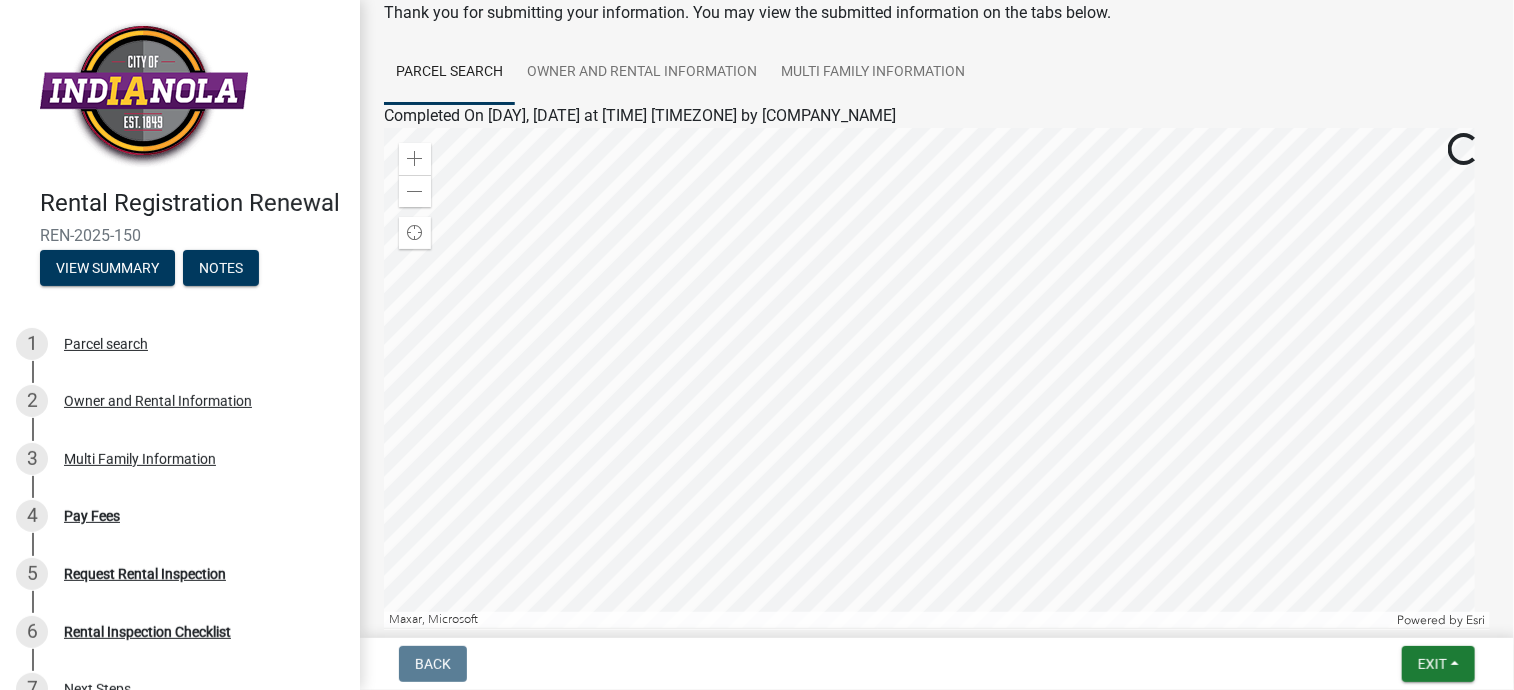 scroll, scrollTop: 117, scrollLeft: 0, axis: vertical 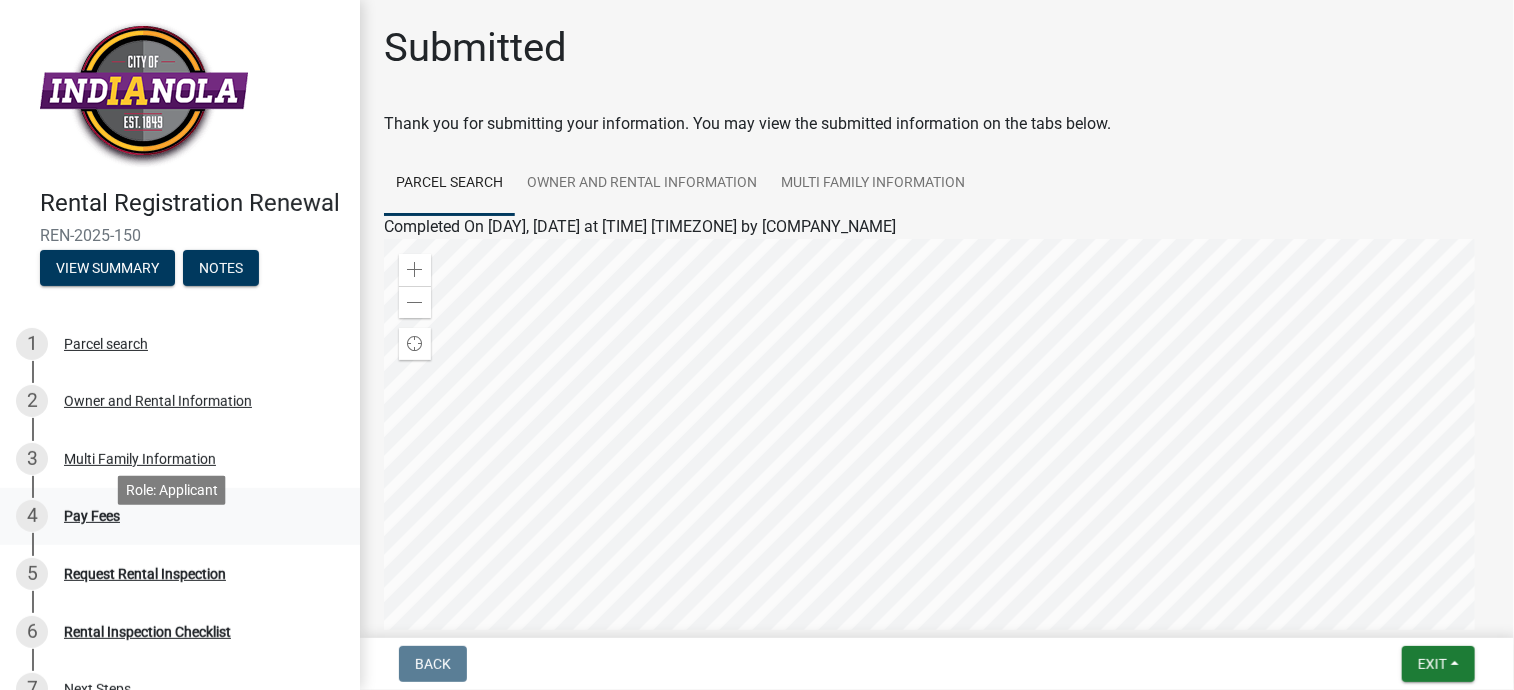 click on "Pay Fees" at bounding box center [92, 516] 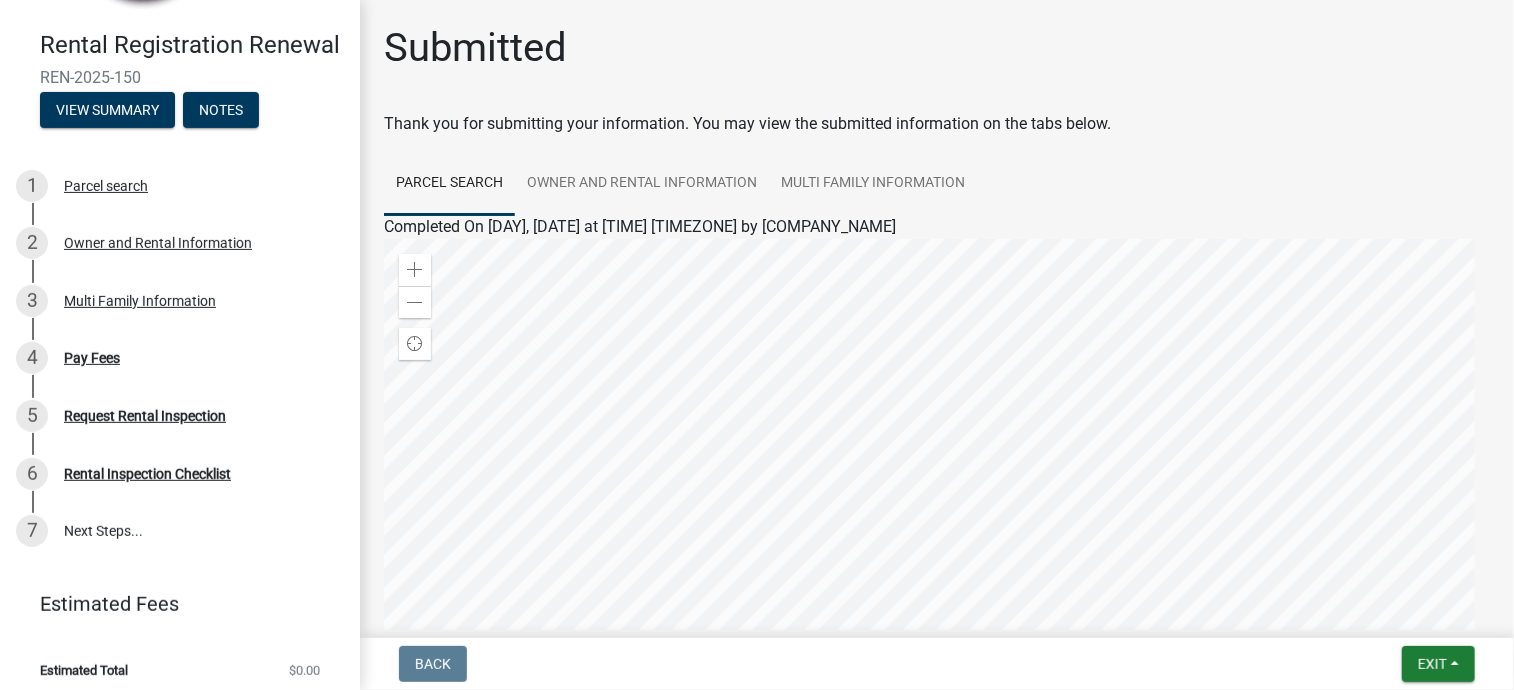 scroll, scrollTop: 197, scrollLeft: 0, axis: vertical 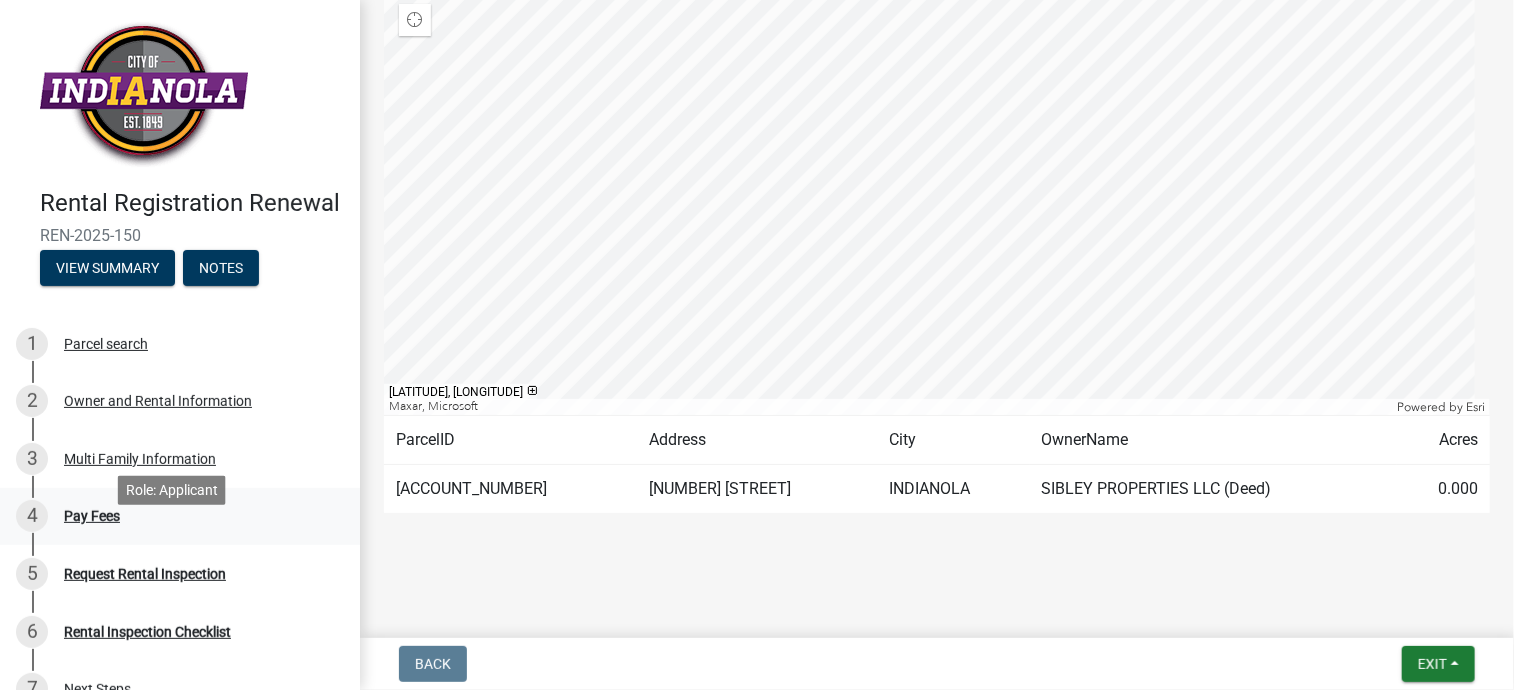 click on "Pay Fees" at bounding box center [92, 516] 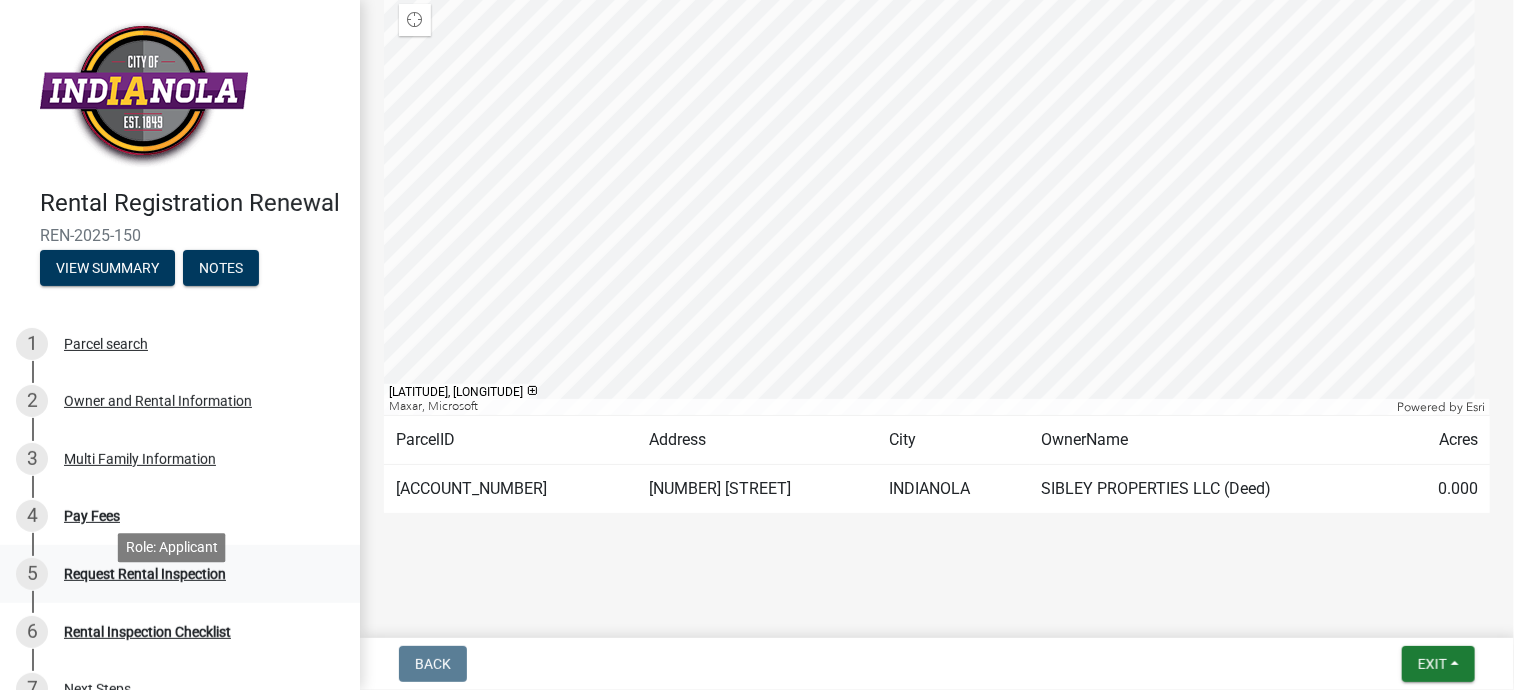 click on "Request Rental Inspection" at bounding box center [145, 574] 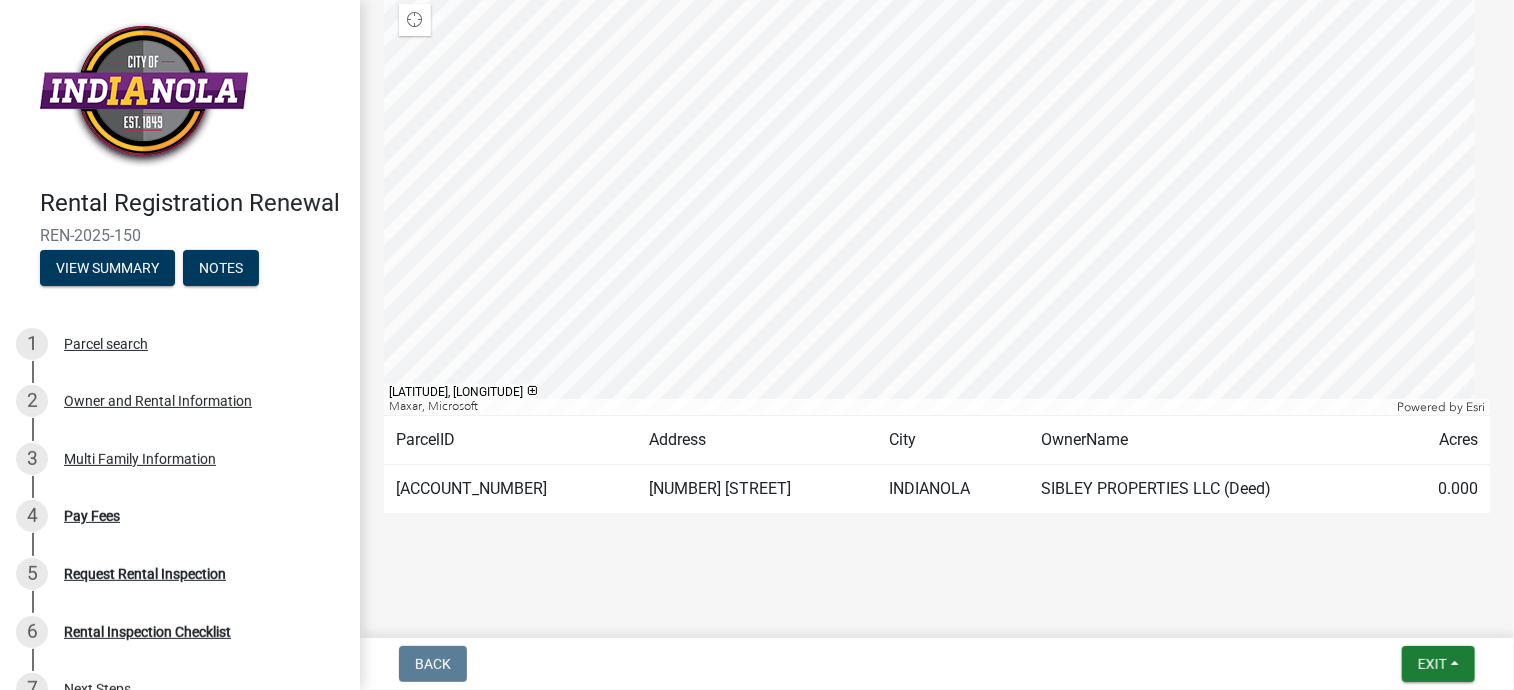 click on "Back  Exit  Save  Save & Exit" at bounding box center (937, 664) 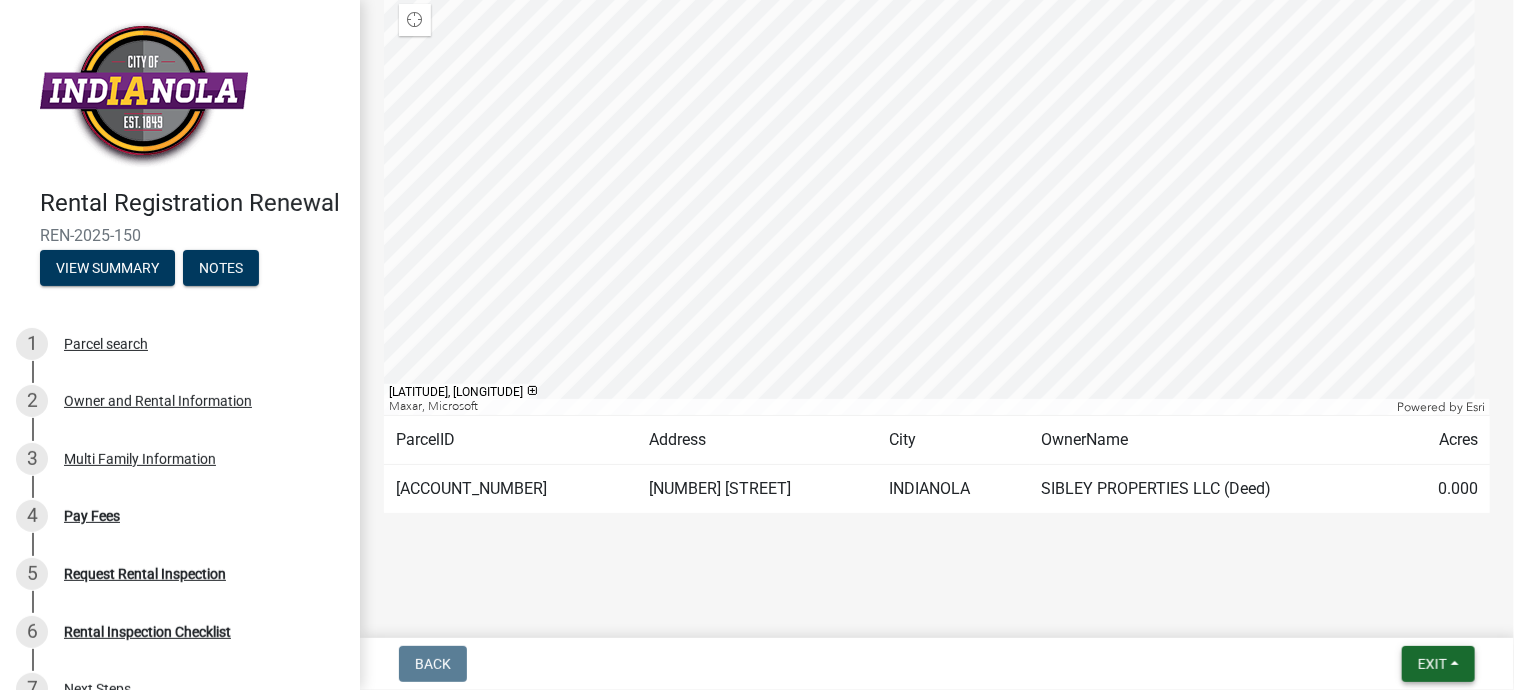 click on "Exit" at bounding box center (1432, 664) 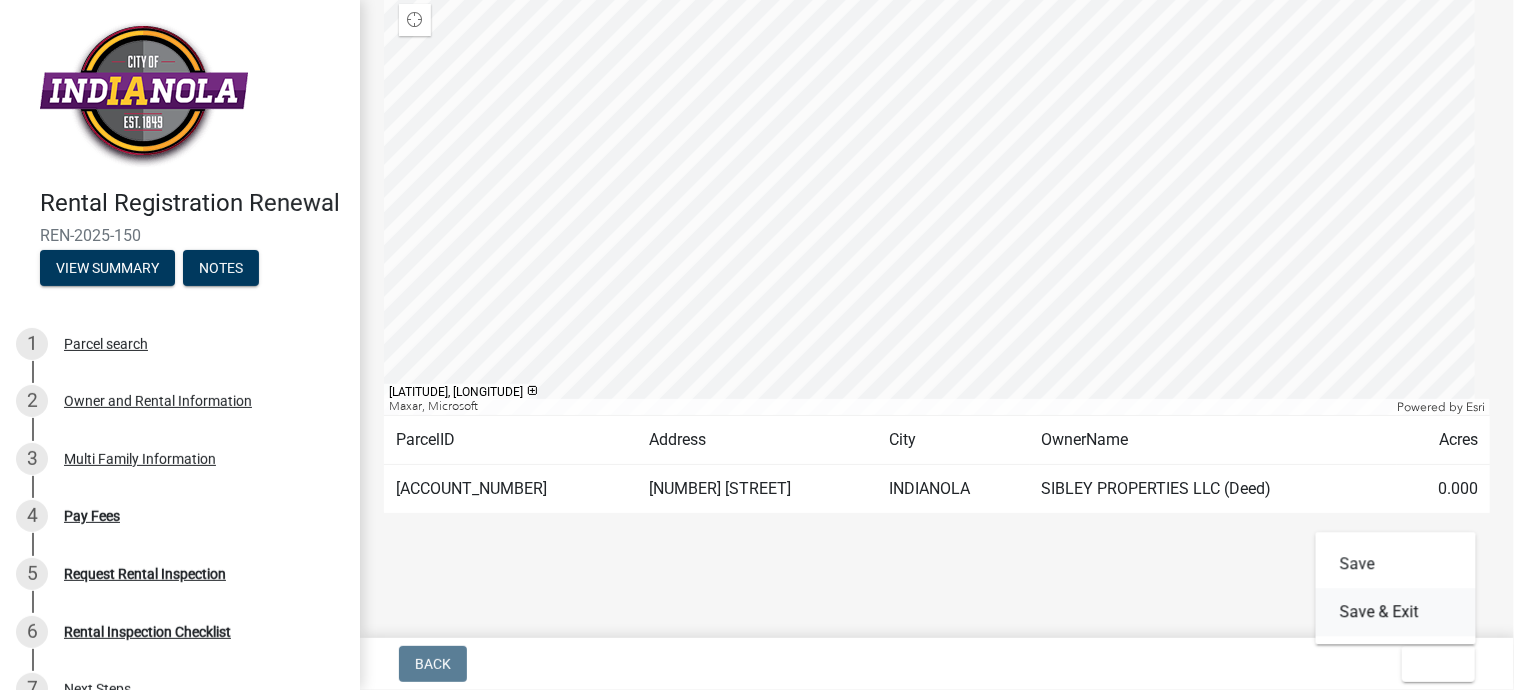 click on "Save & Exit" at bounding box center (1396, 612) 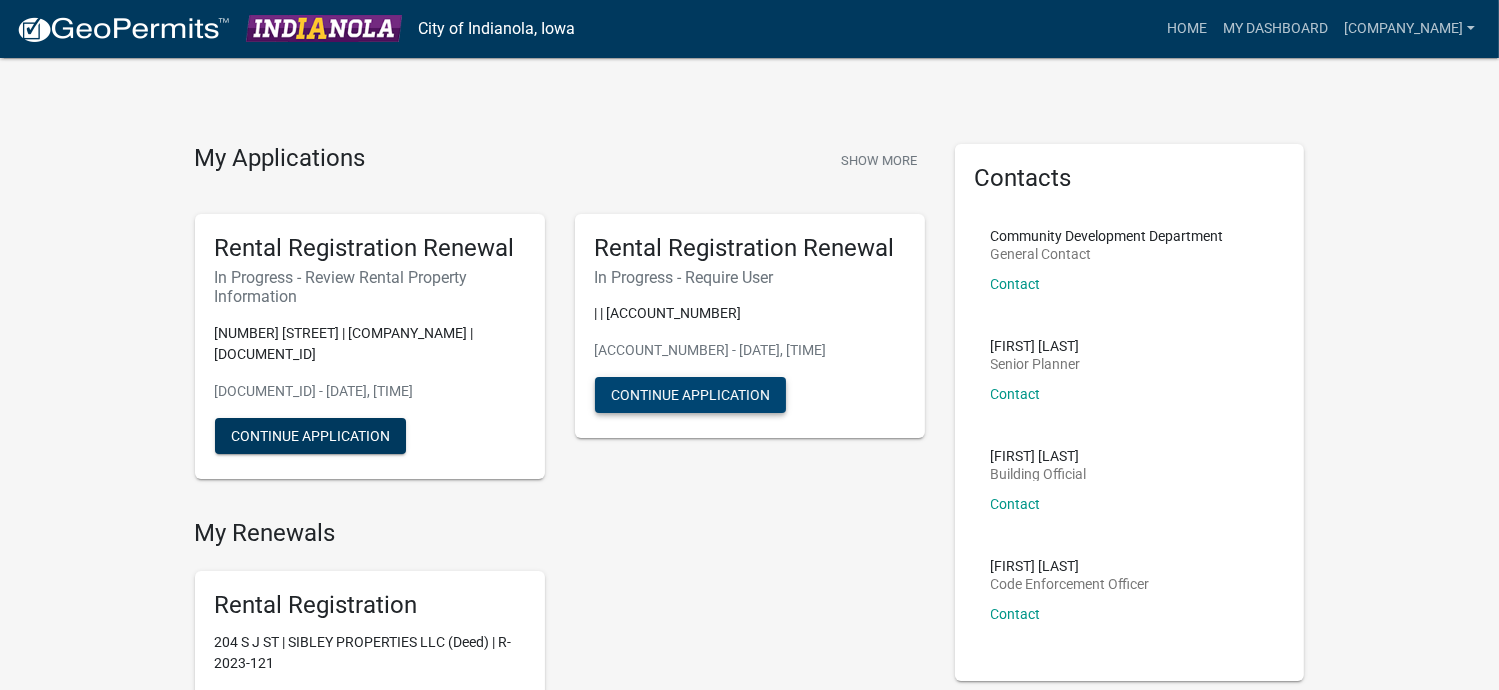 click on "Continue Application" 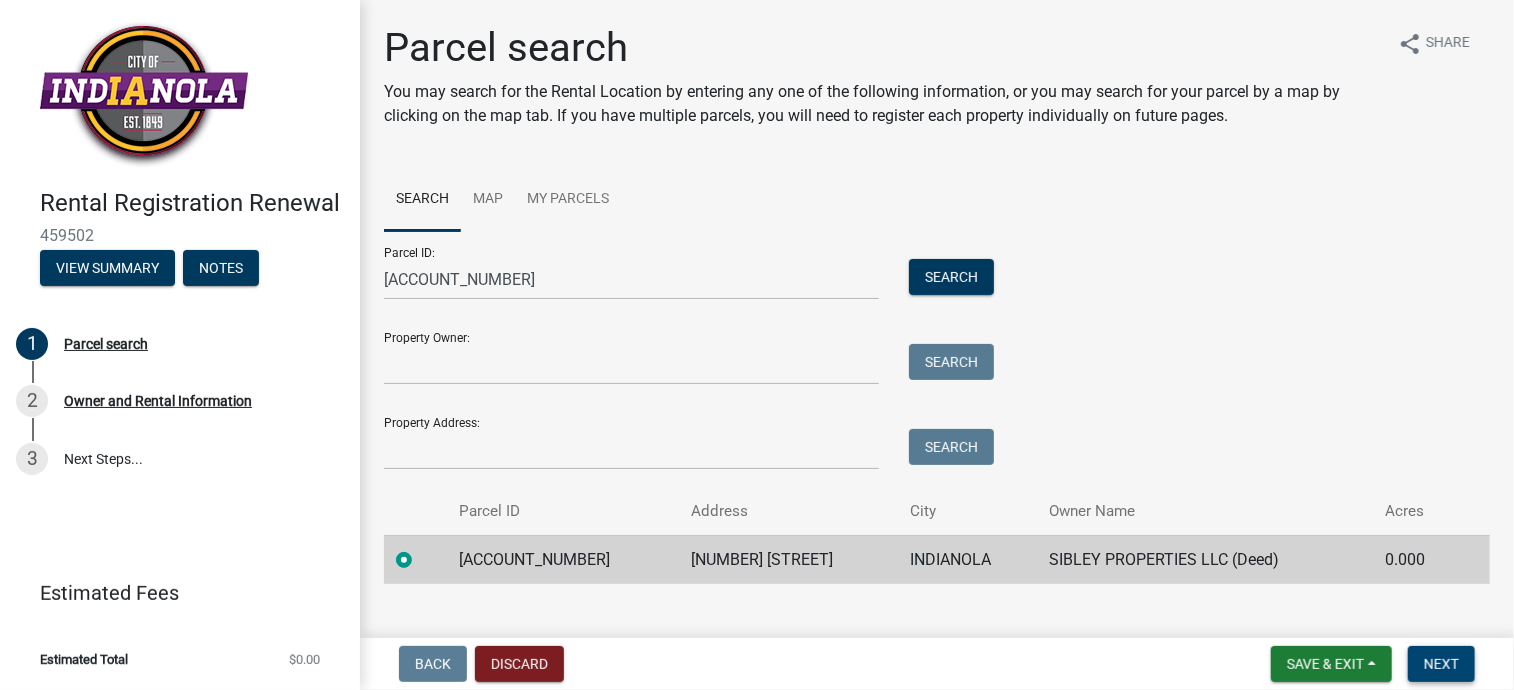click on "Next" at bounding box center (1441, 664) 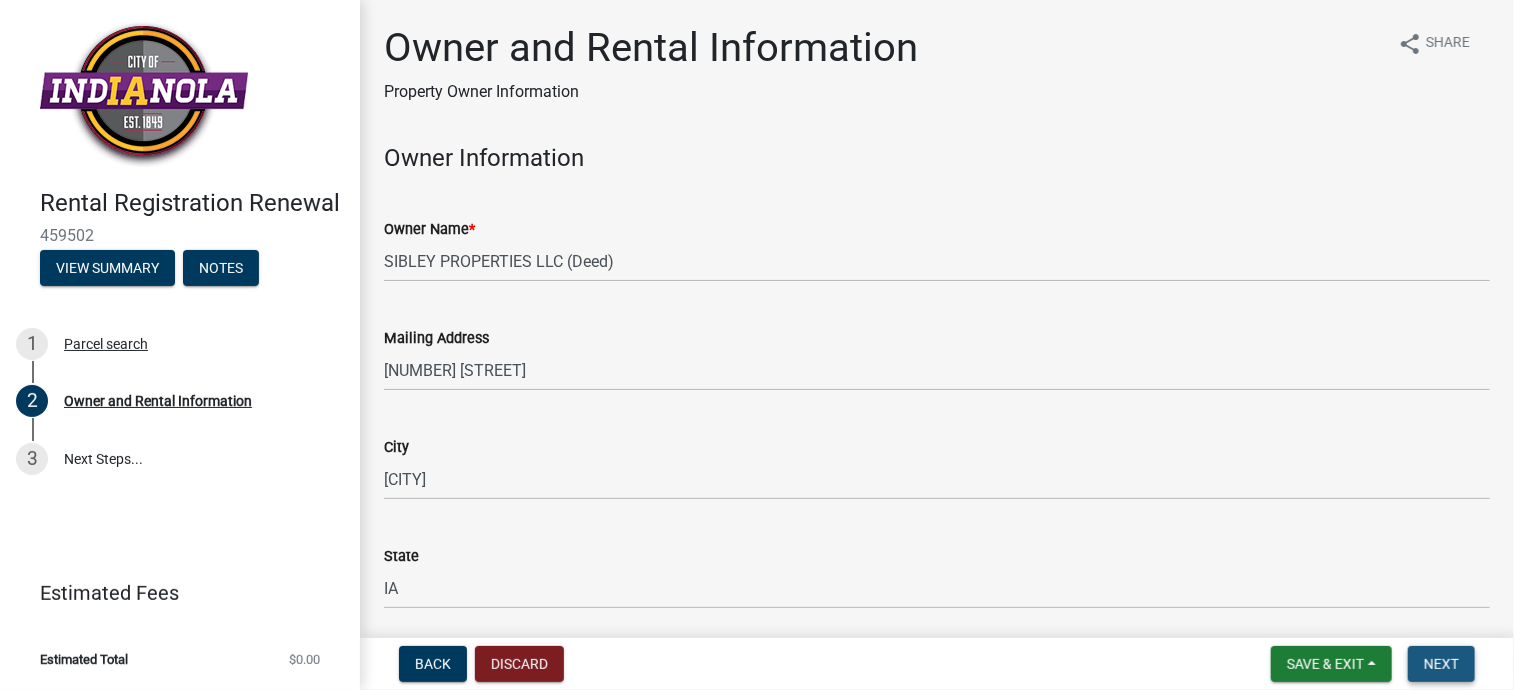 click on "Next" at bounding box center (1441, 664) 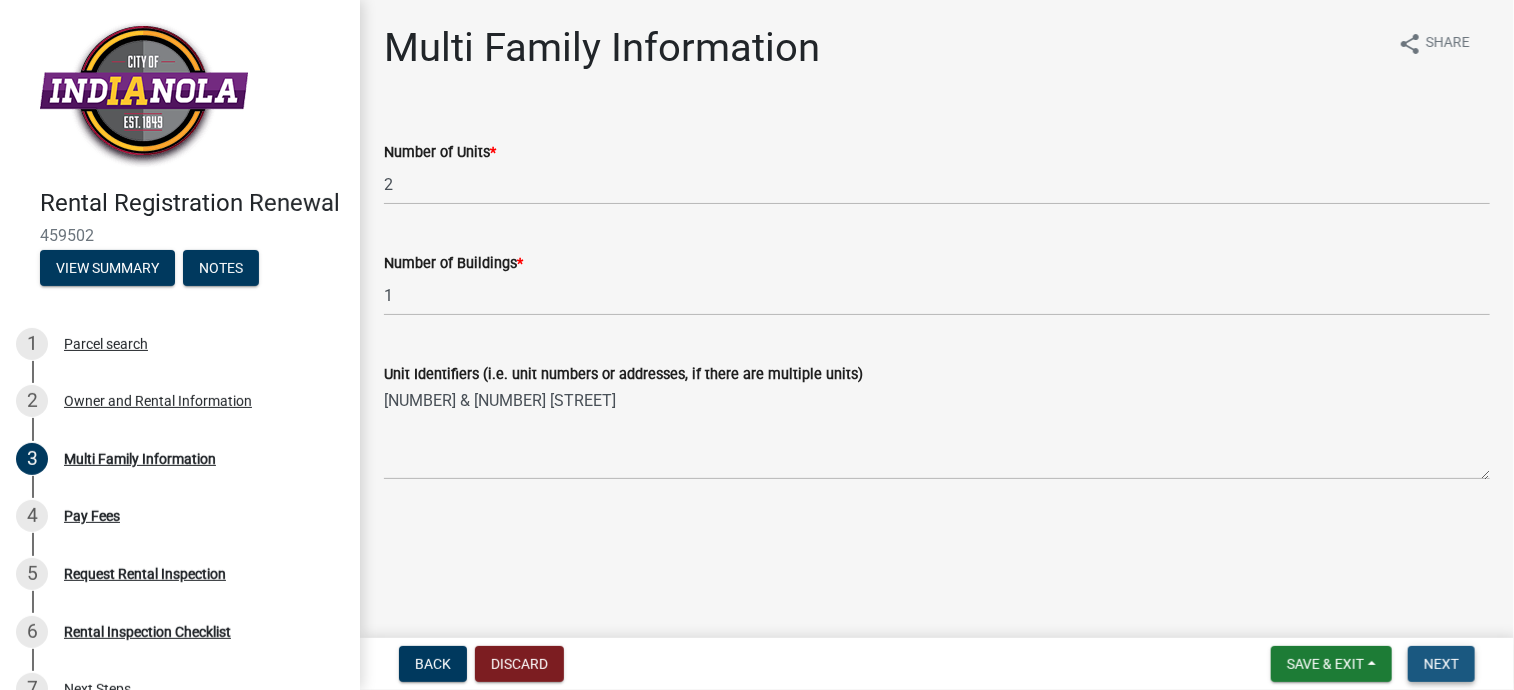 click on "Next" at bounding box center [1441, 664] 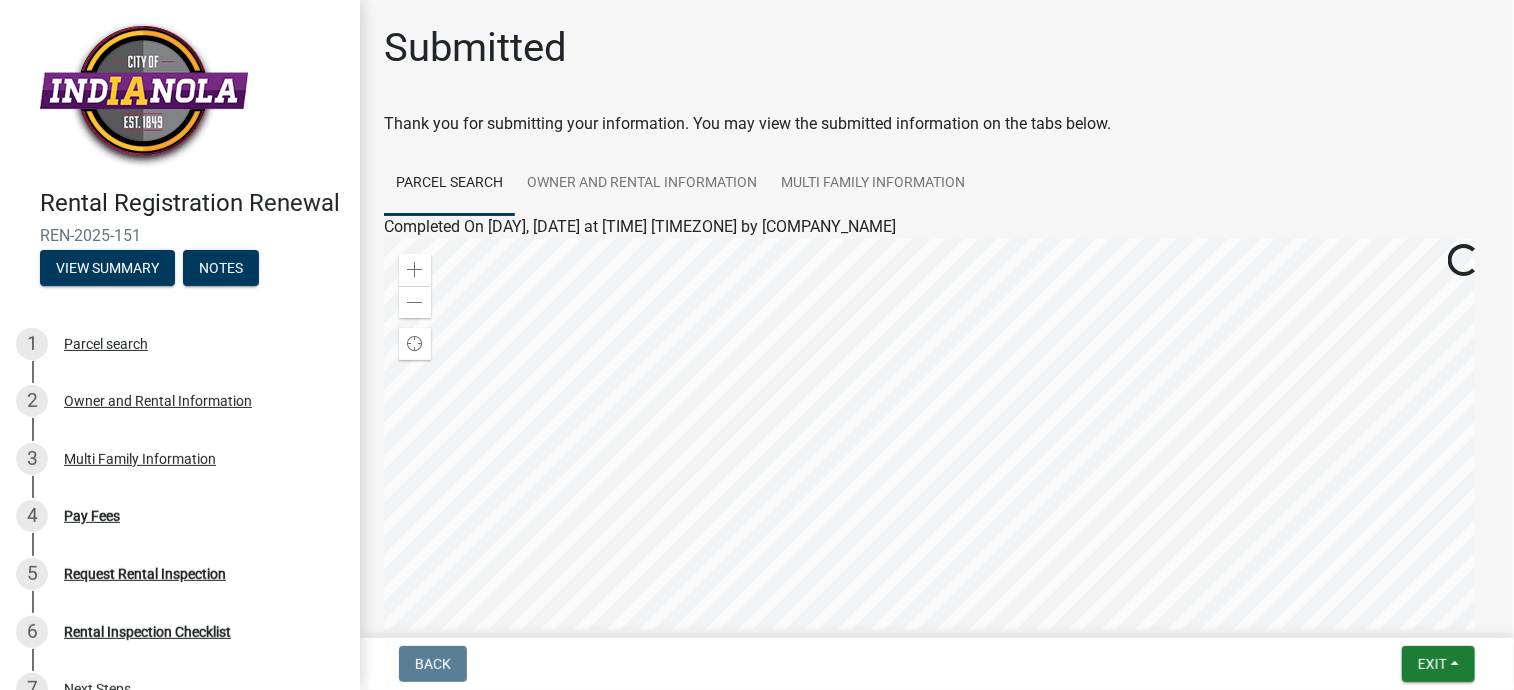 scroll, scrollTop: 324, scrollLeft: 0, axis: vertical 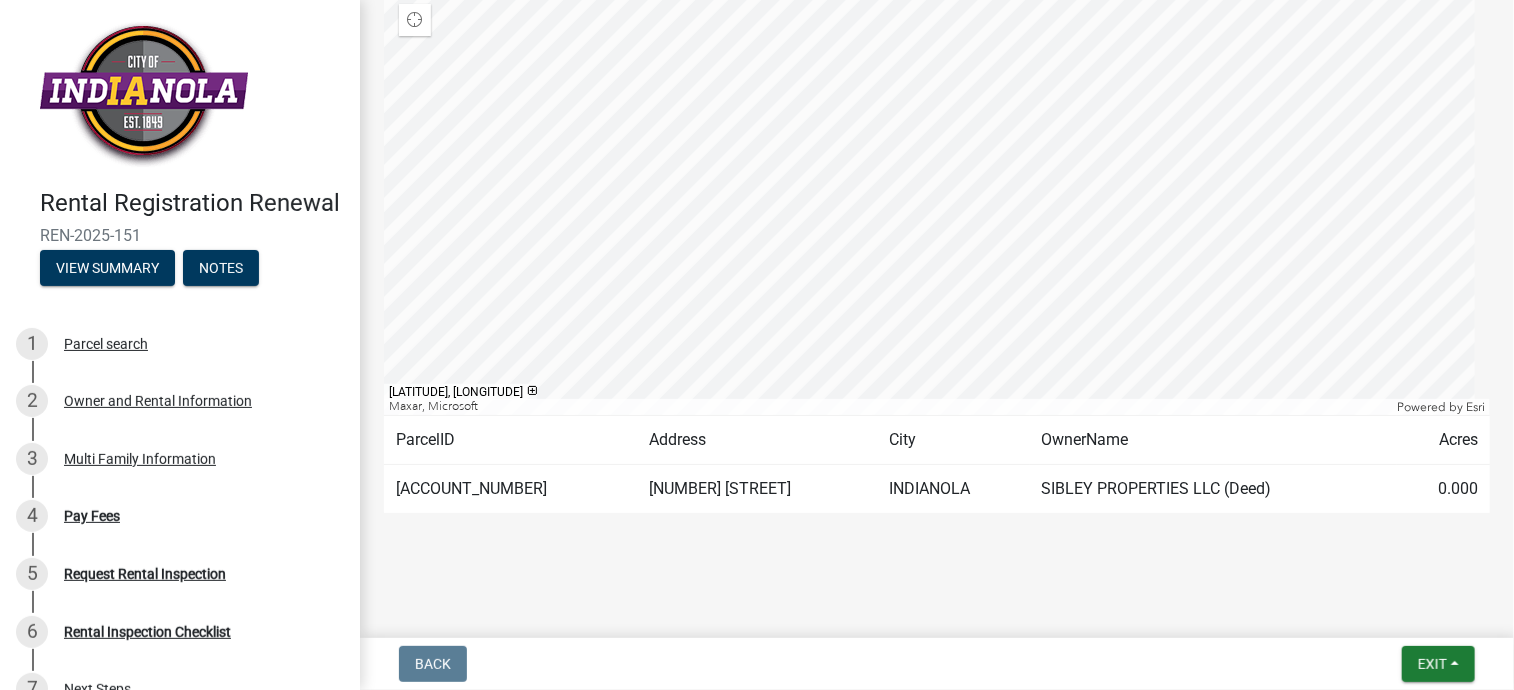 click on "[NUMBER] [STREET]" 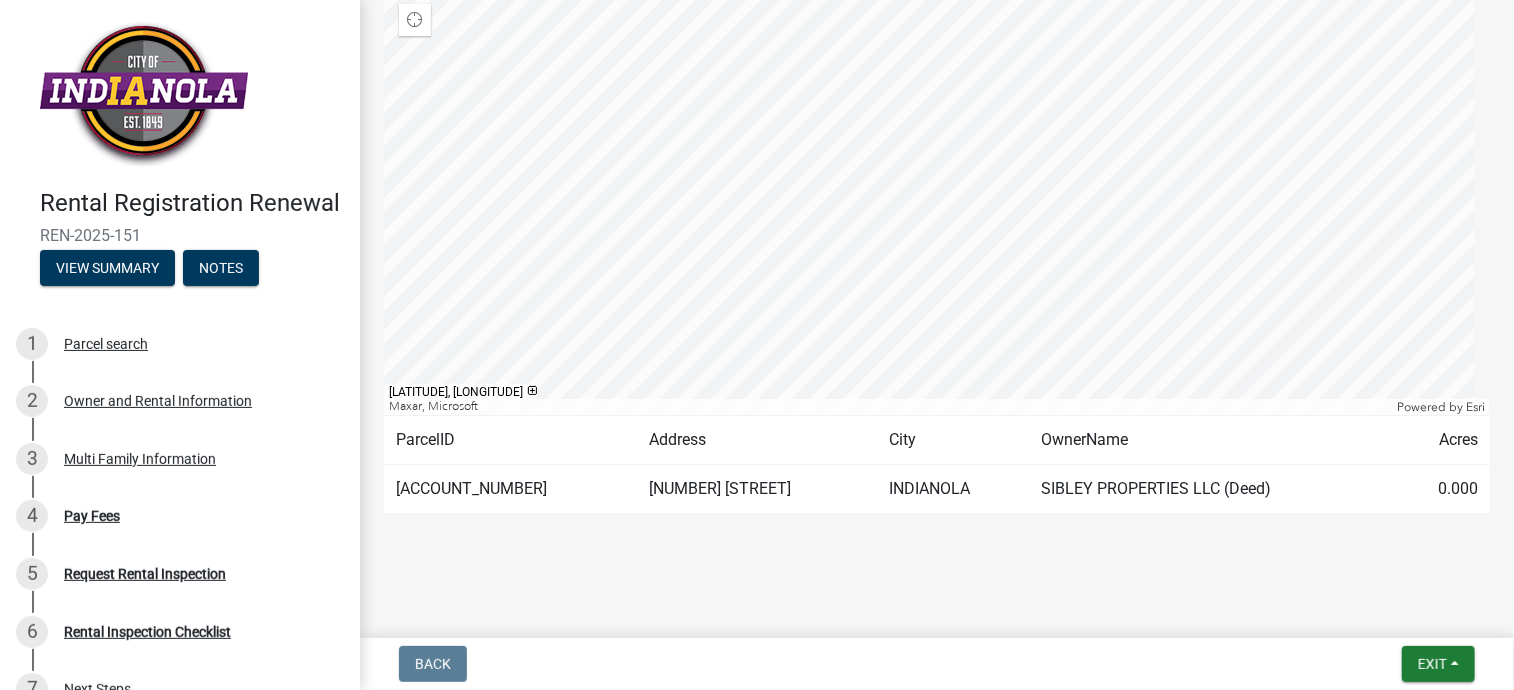 click 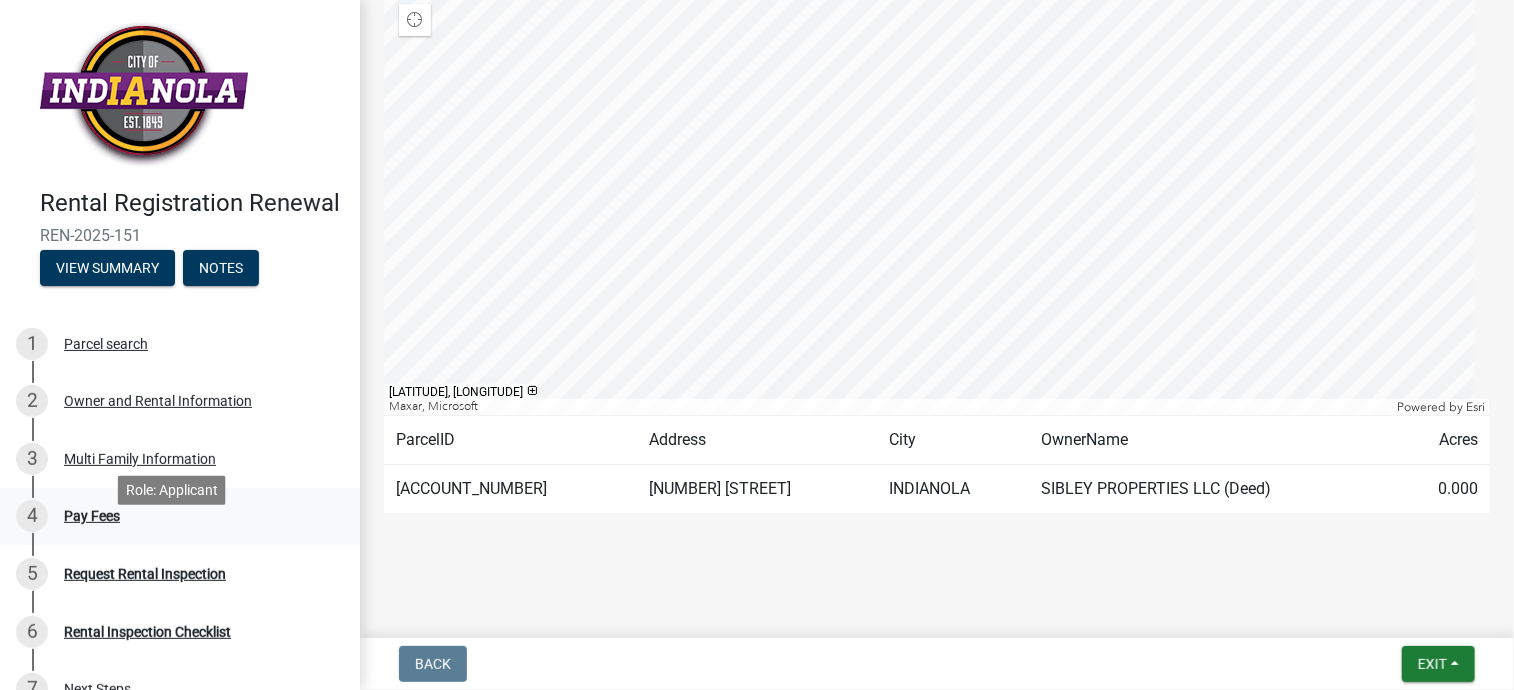 click on "4     Pay Fees" at bounding box center [172, 516] 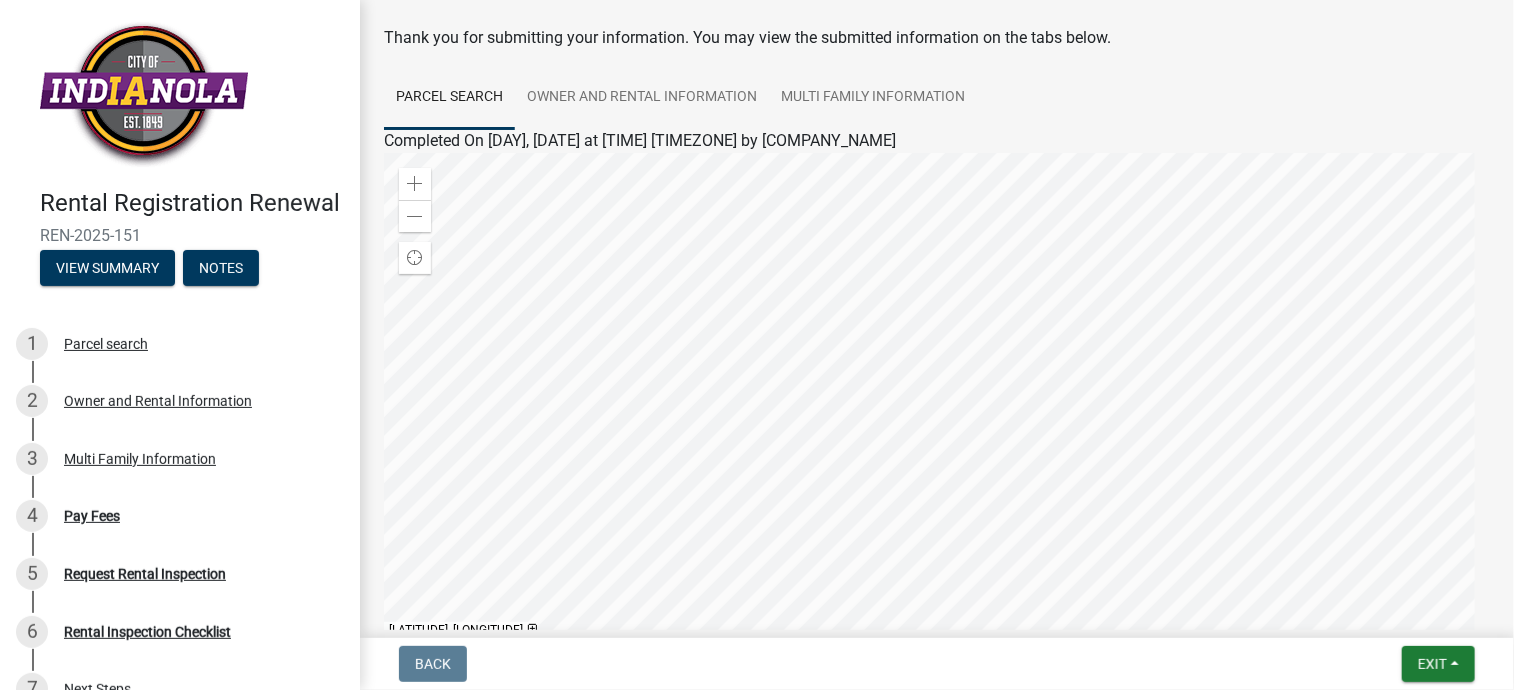 scroll, scrollTop: 0, scrollLeft: 0, axis: both 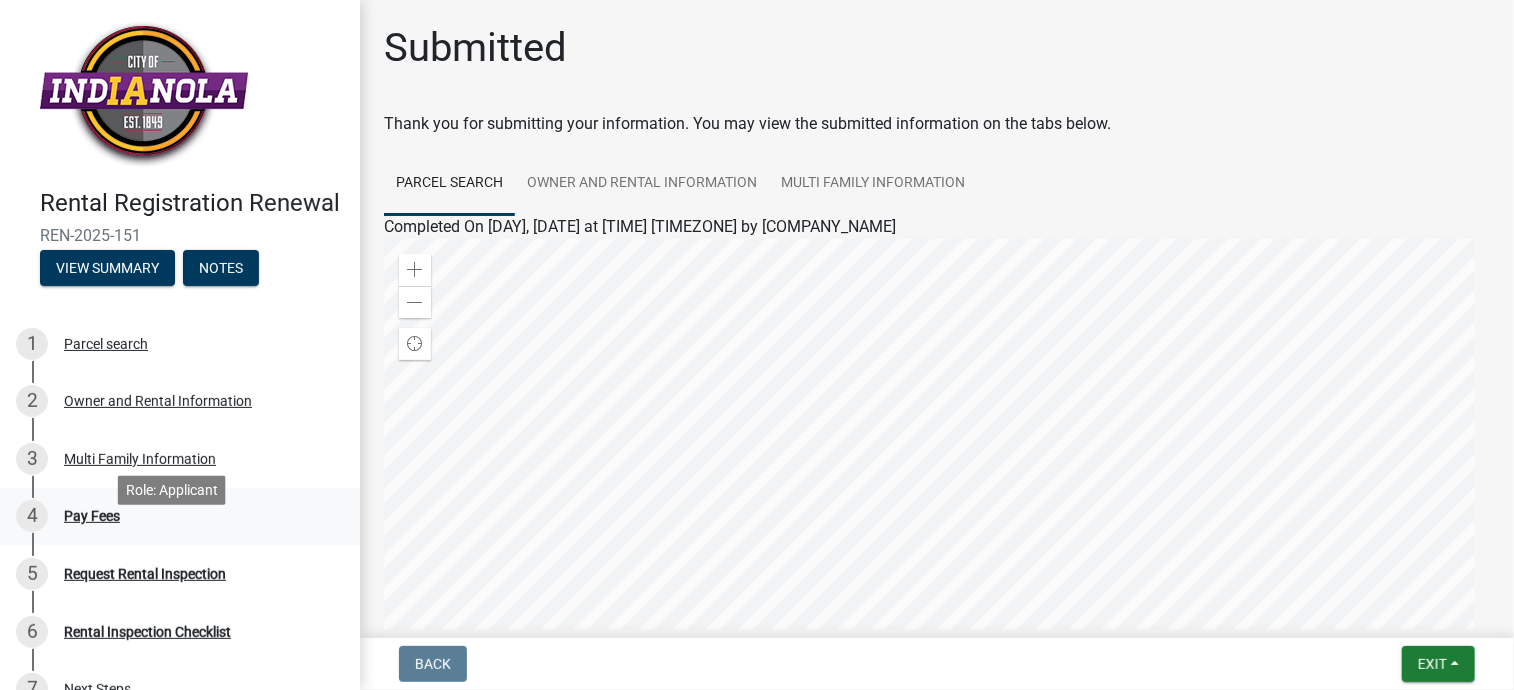 click on "Pay Fees" at bounding box center (92, 516) 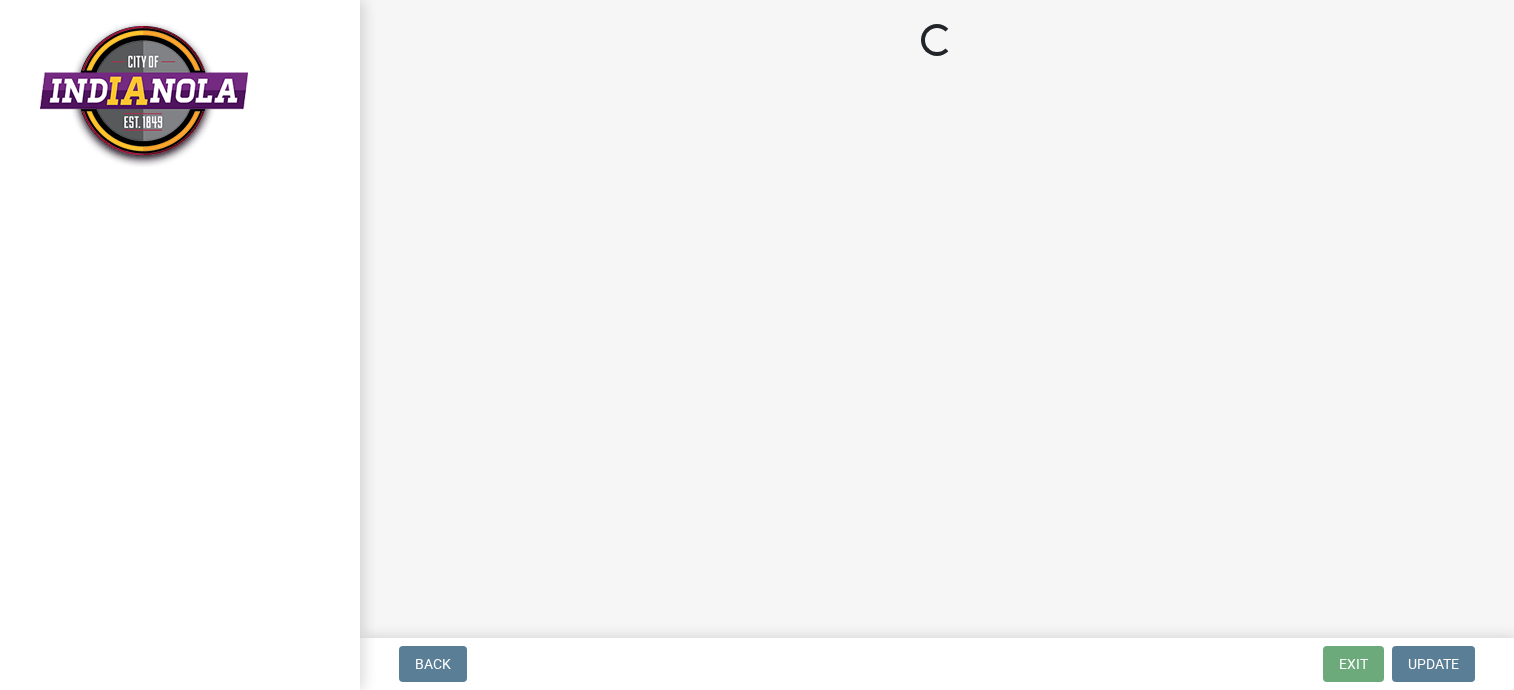 scroll, scrollTop: 0, scrollLeft: 0, axis: both 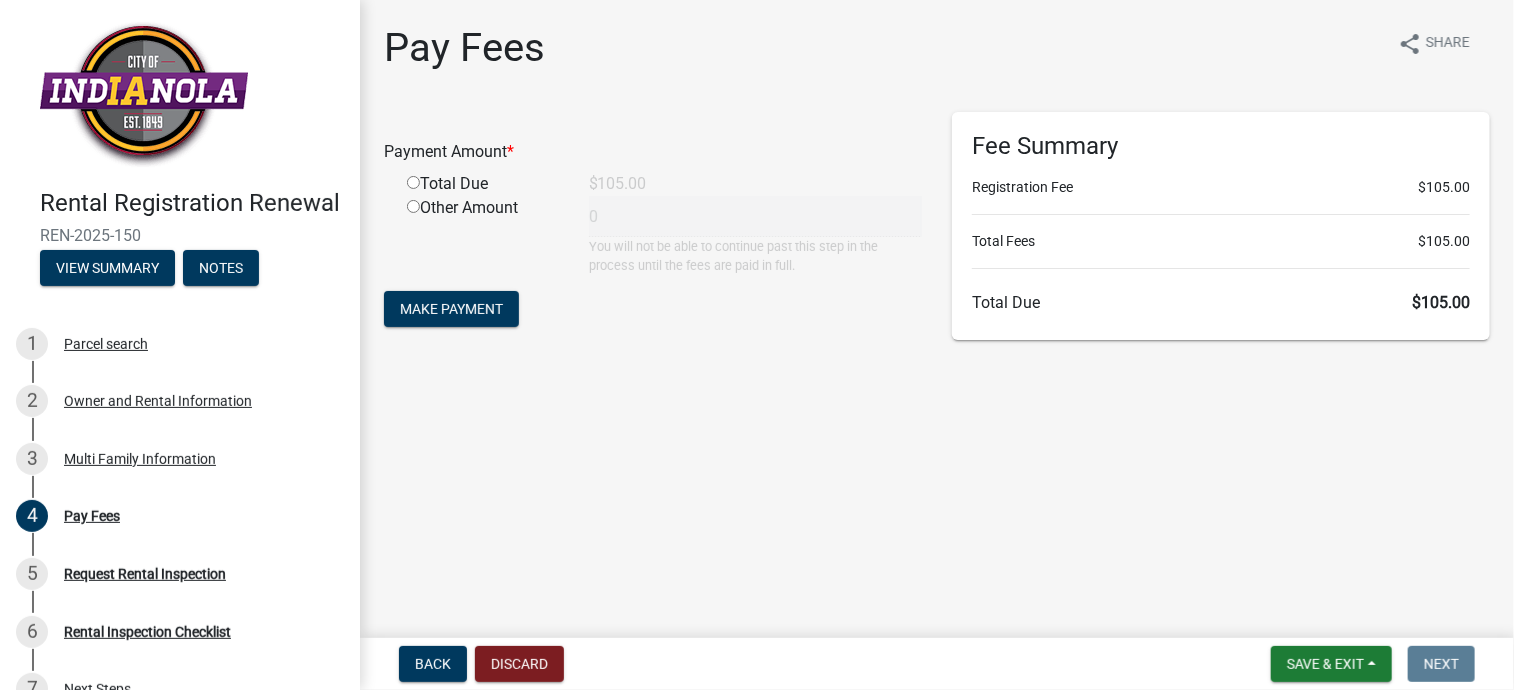 click on "Total Due" 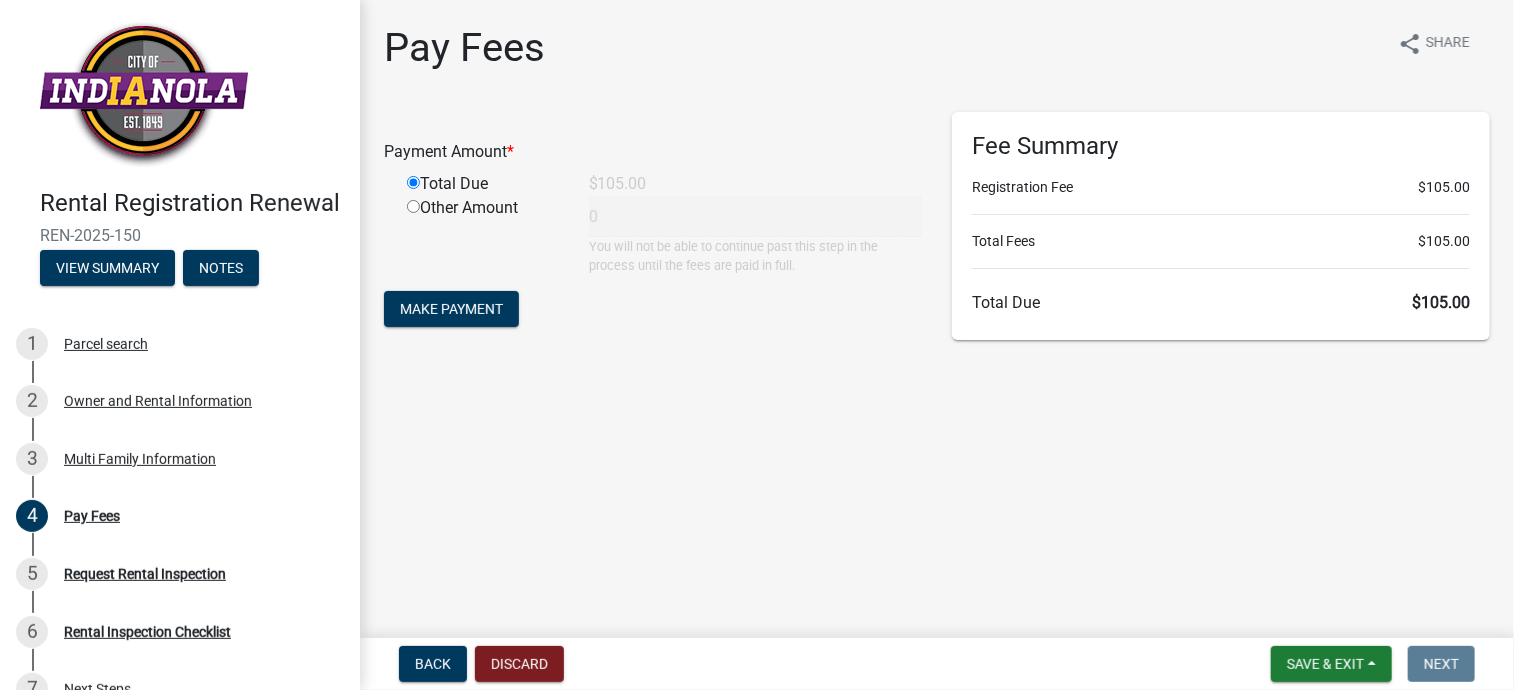 type on "105" 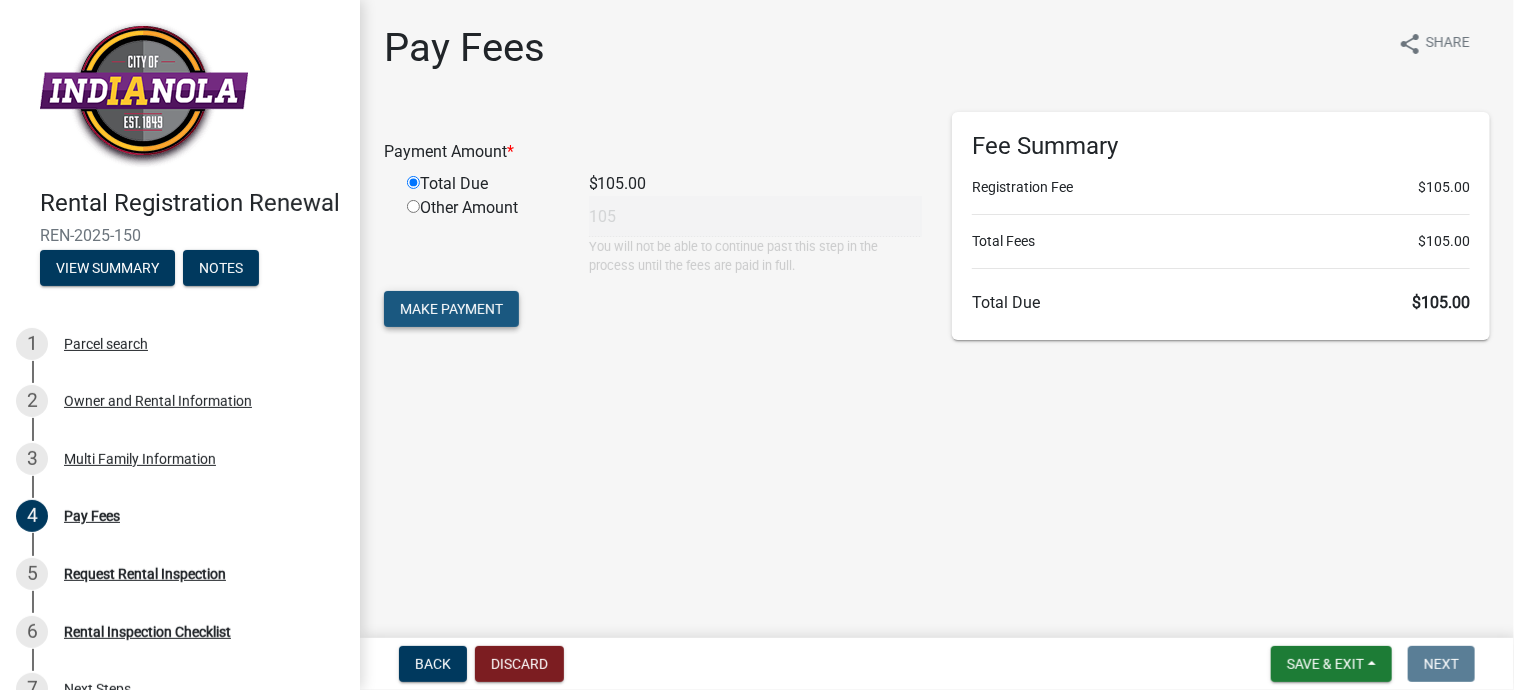 click on "Make Payment" 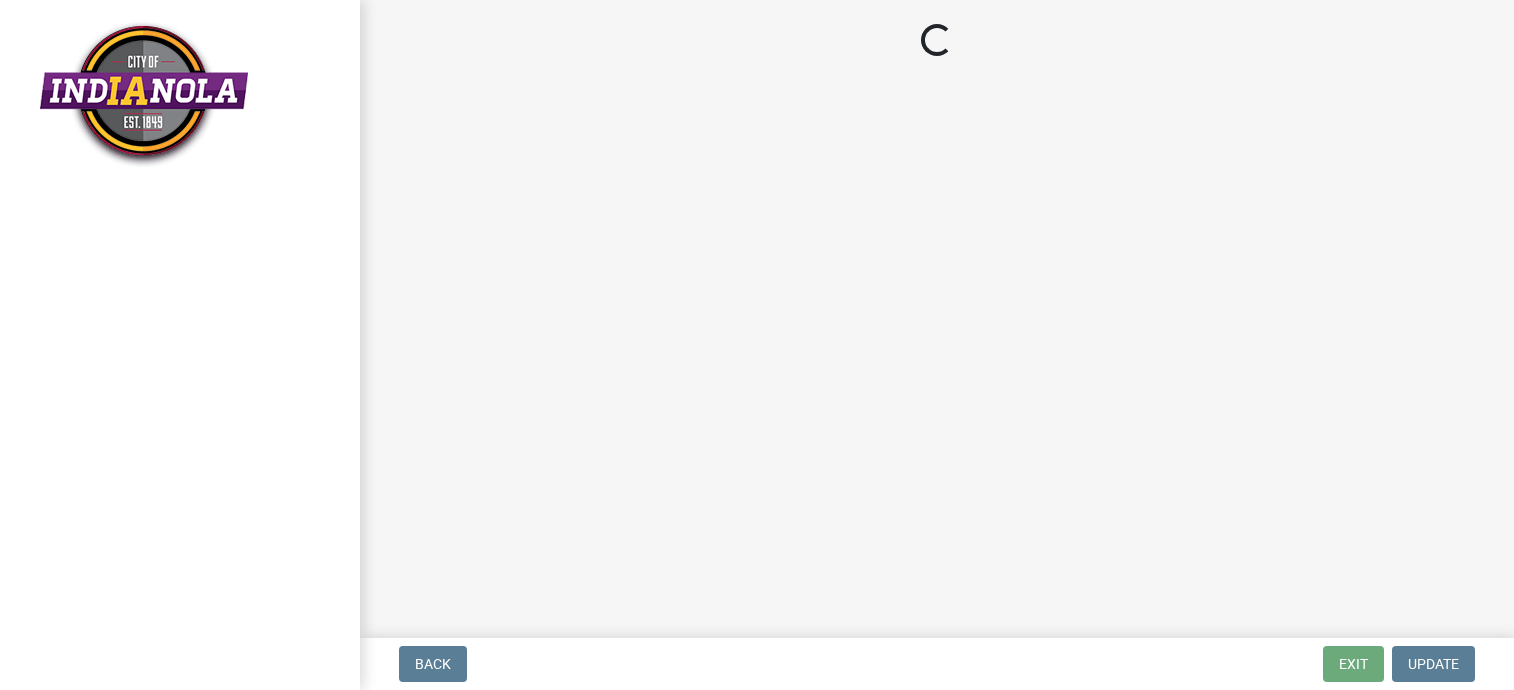 scroll, scrollTop: 0, scrollLeft: 0, axis: both 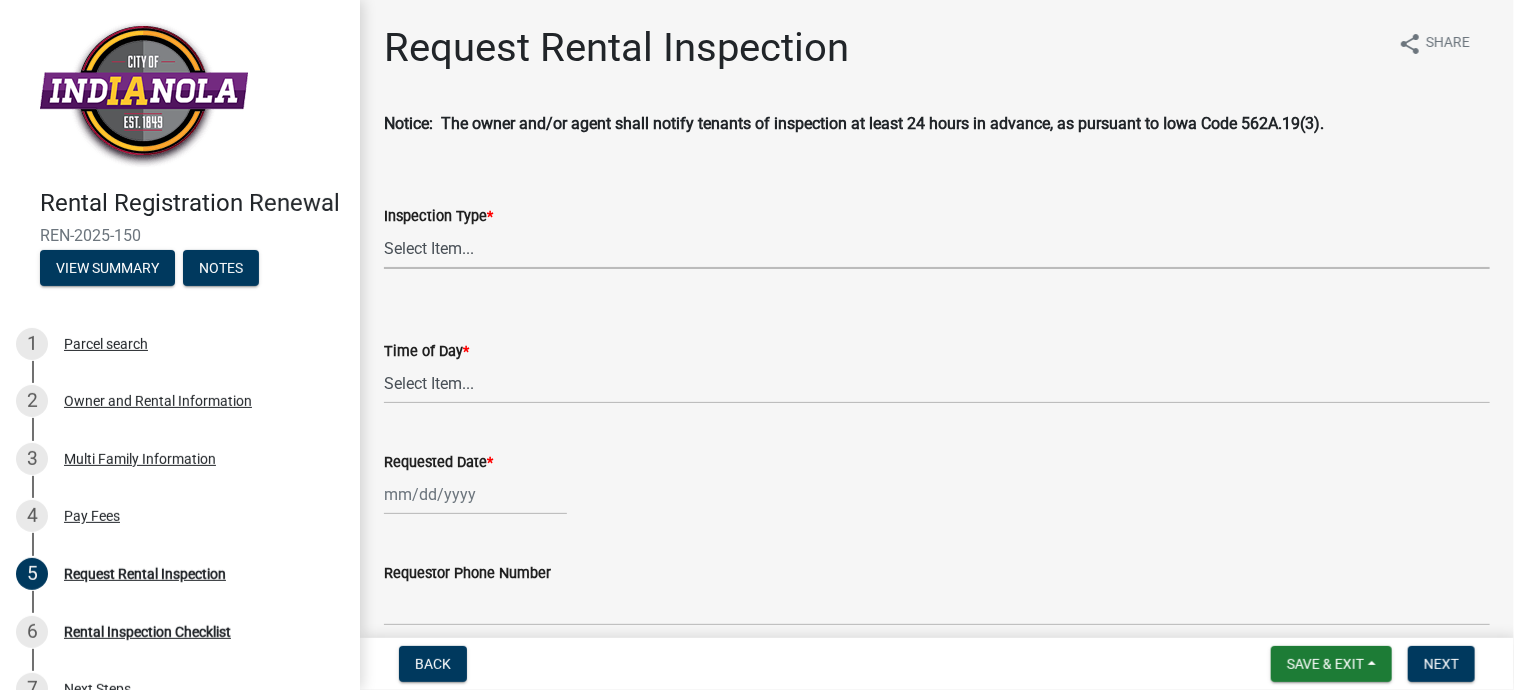 click on "Select Item...   Rental Inspection" at bounding box center (937, 248) 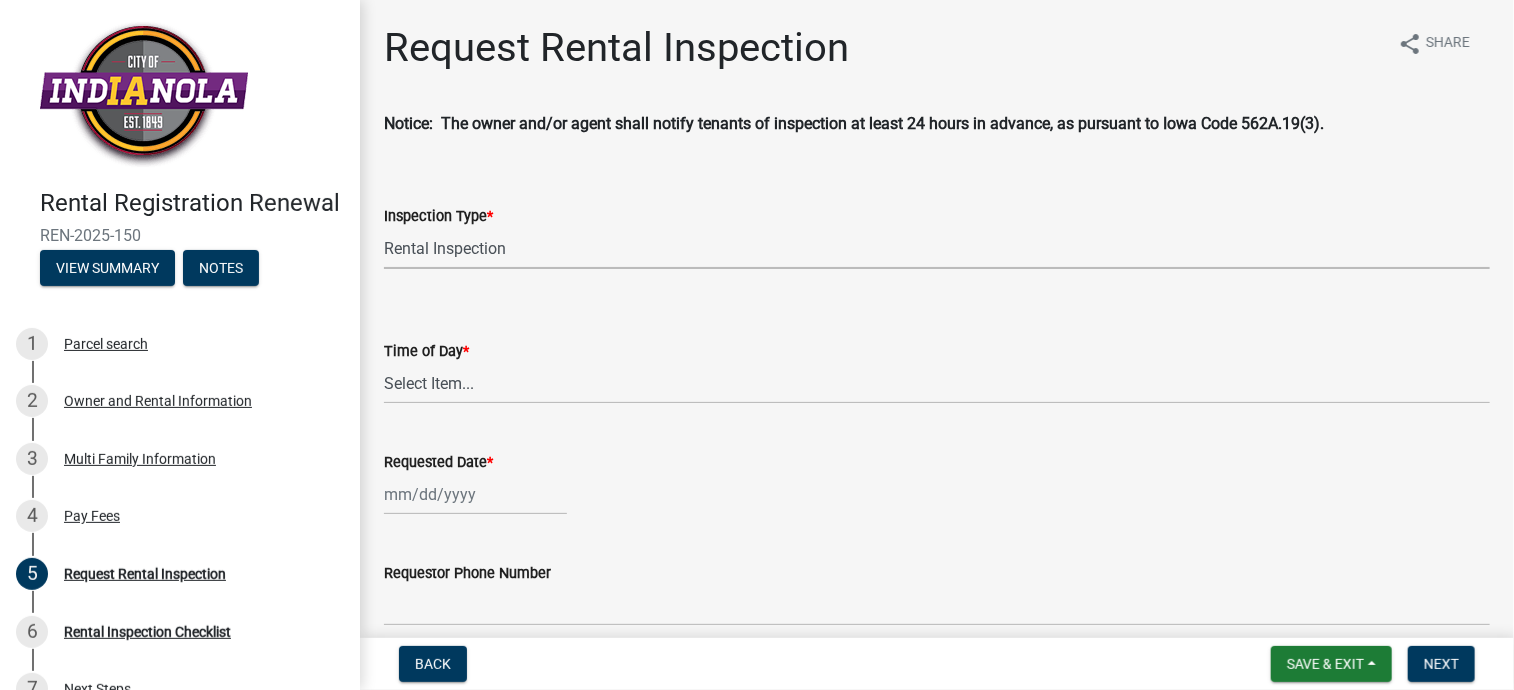 click on "Select Item...   Rental Inspection" at bounding box center (937, 248) 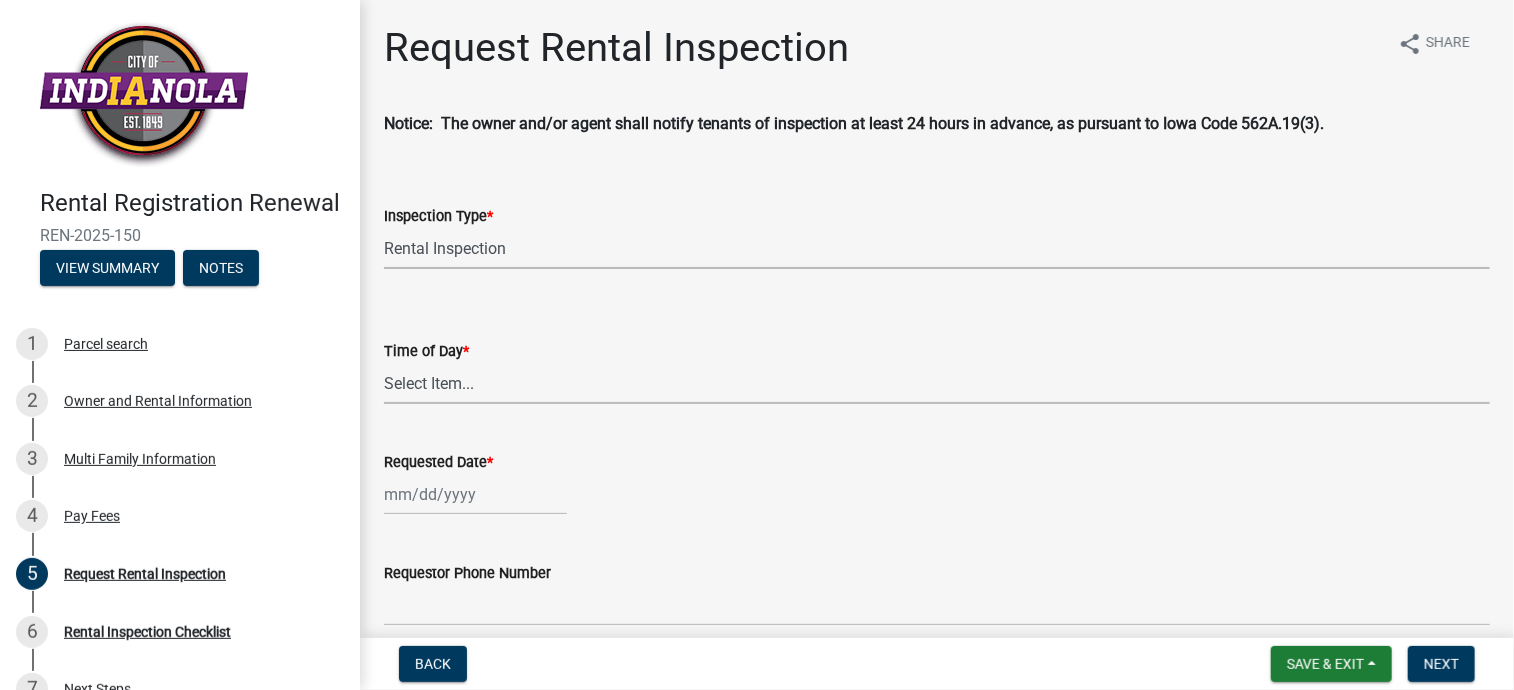 click on "Select Item...   AM   PM" at bounding box center (937, 383) 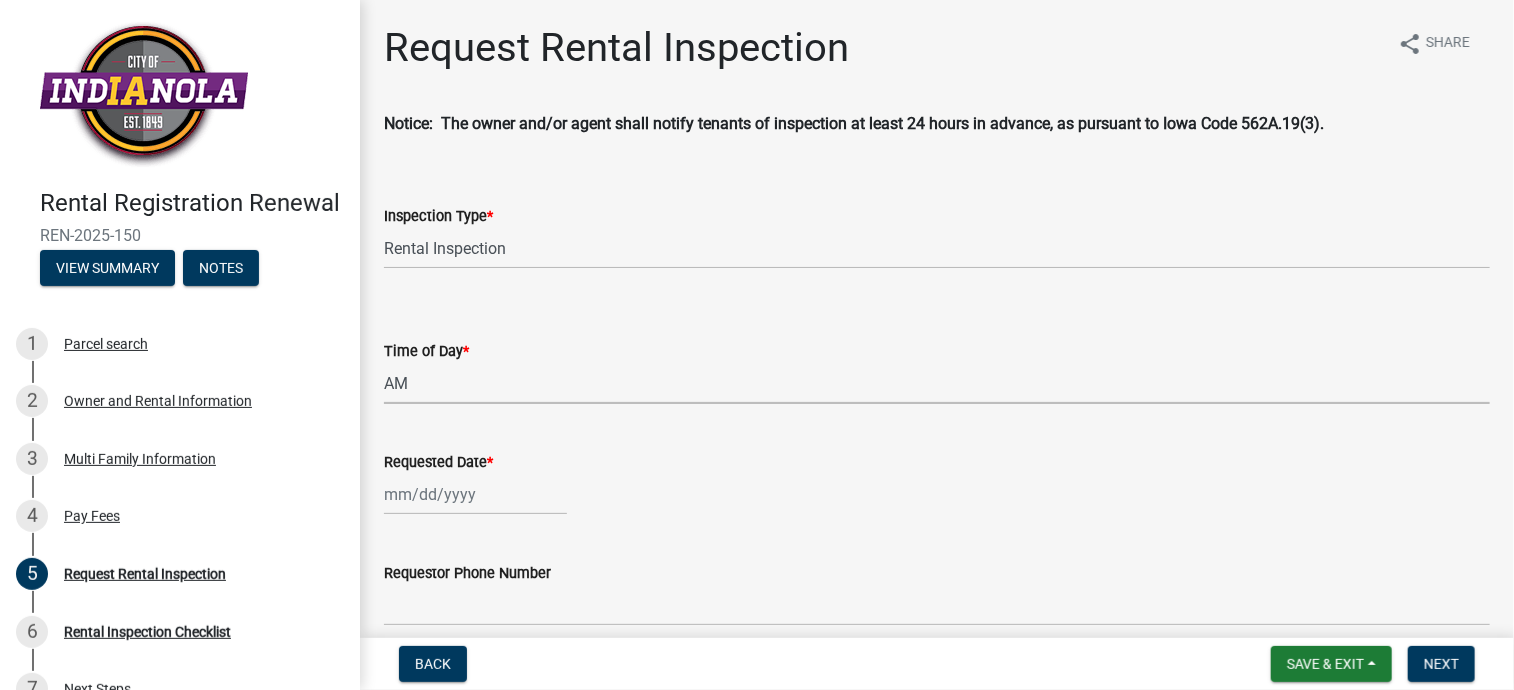 click on "Select Item...   AM   PM" at bounding box center (937, 383) 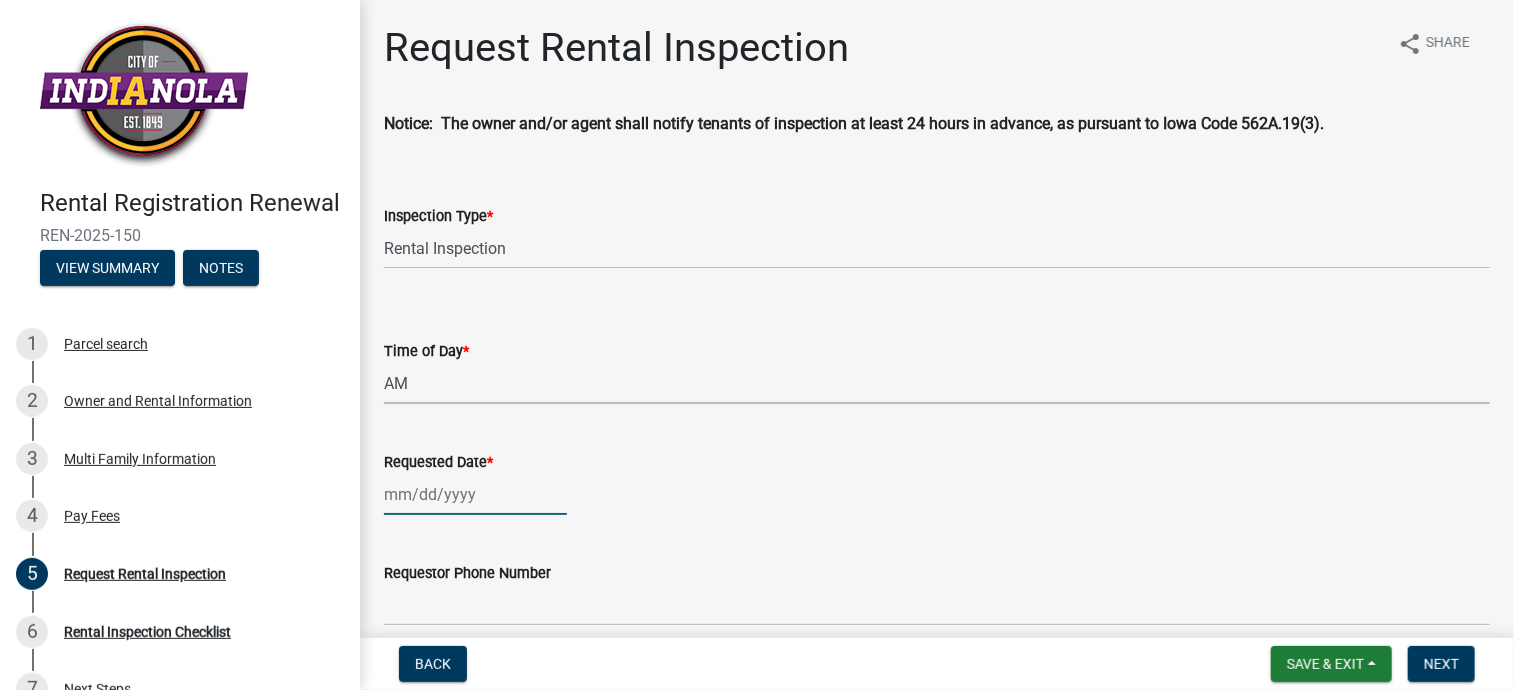 click 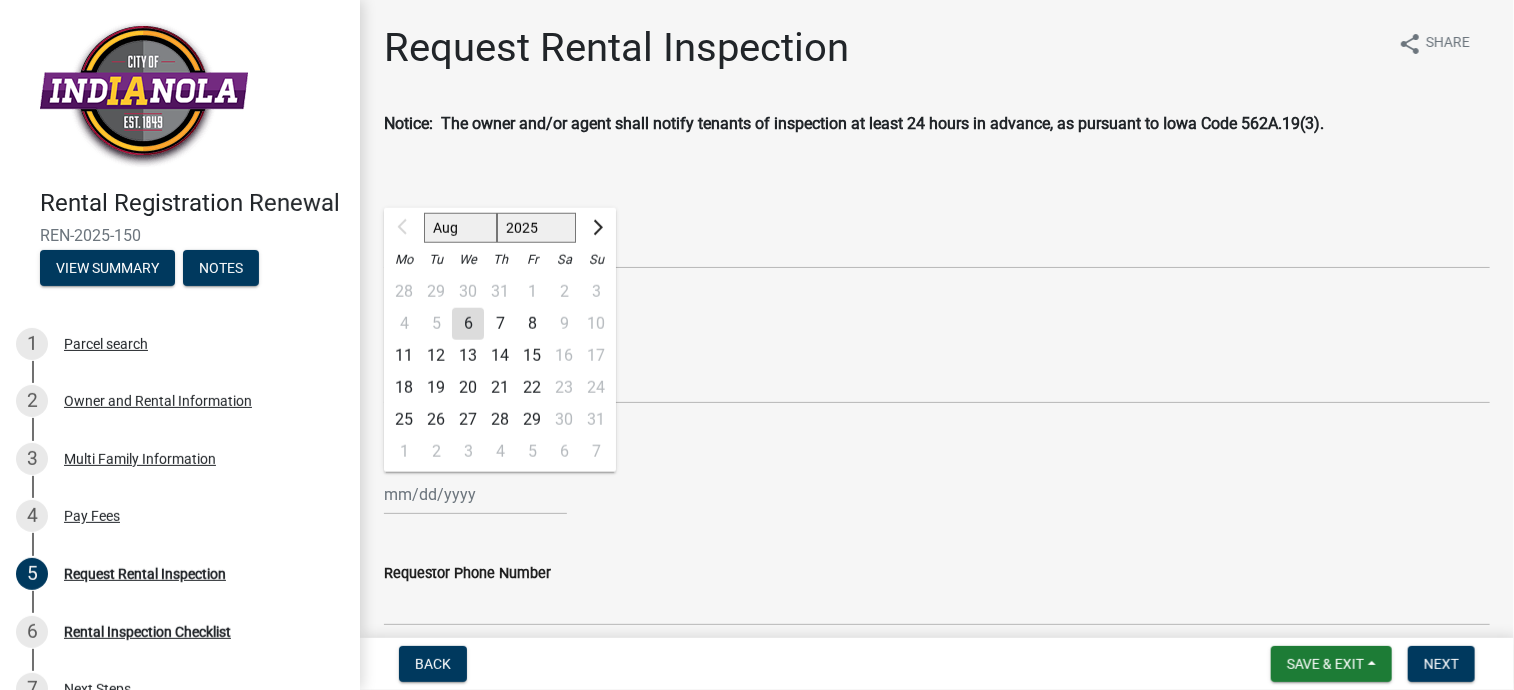 click on "15" 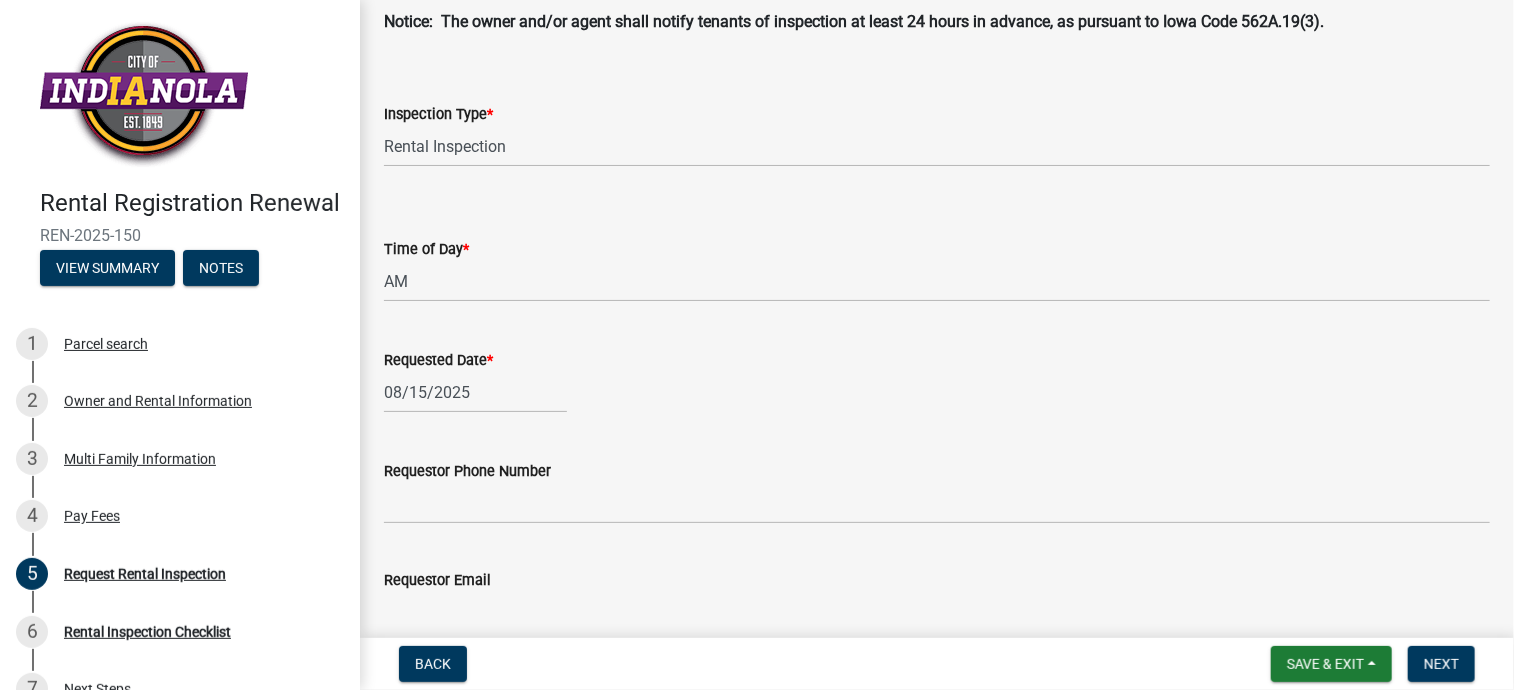 scroll, scrollTop: 105, scrollLeft: 0, axis: vertical 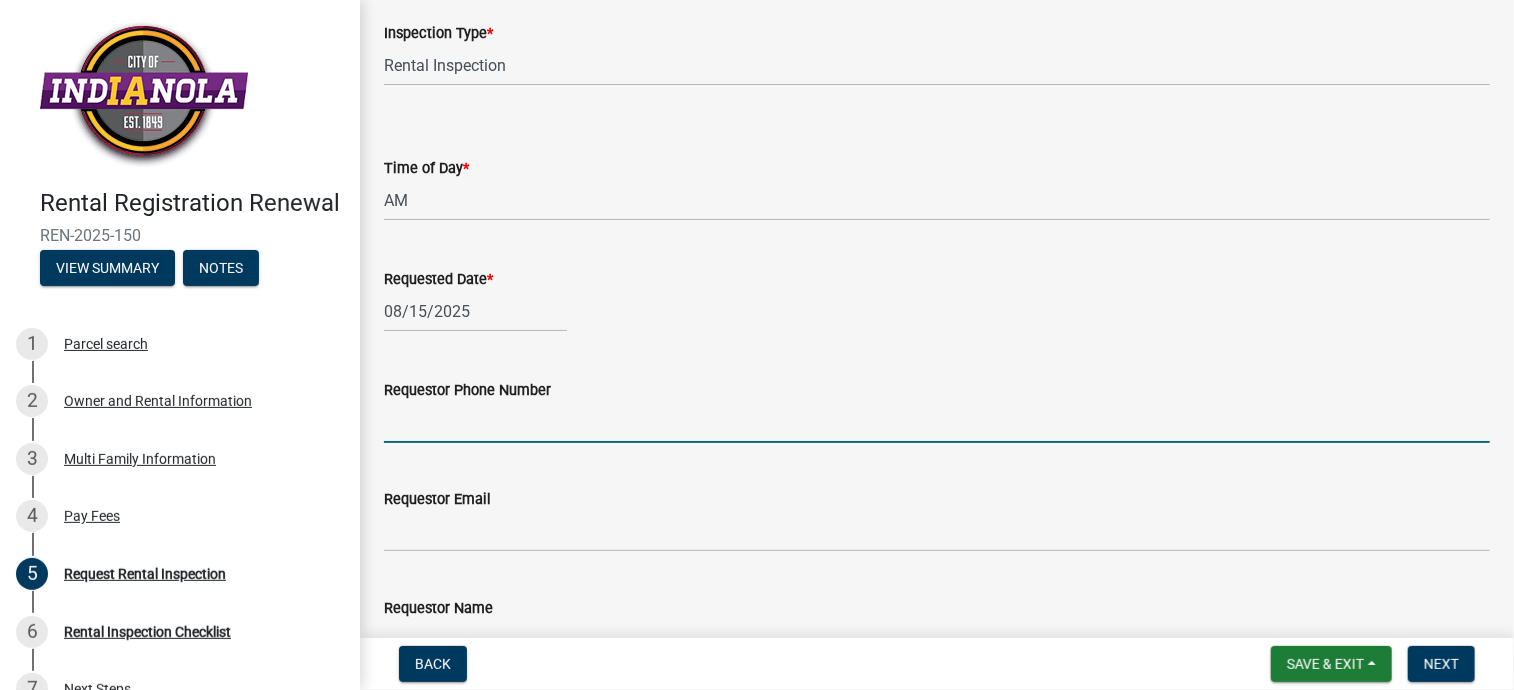 click on "Requestor Phone Number" at bounding box center [937, 422] 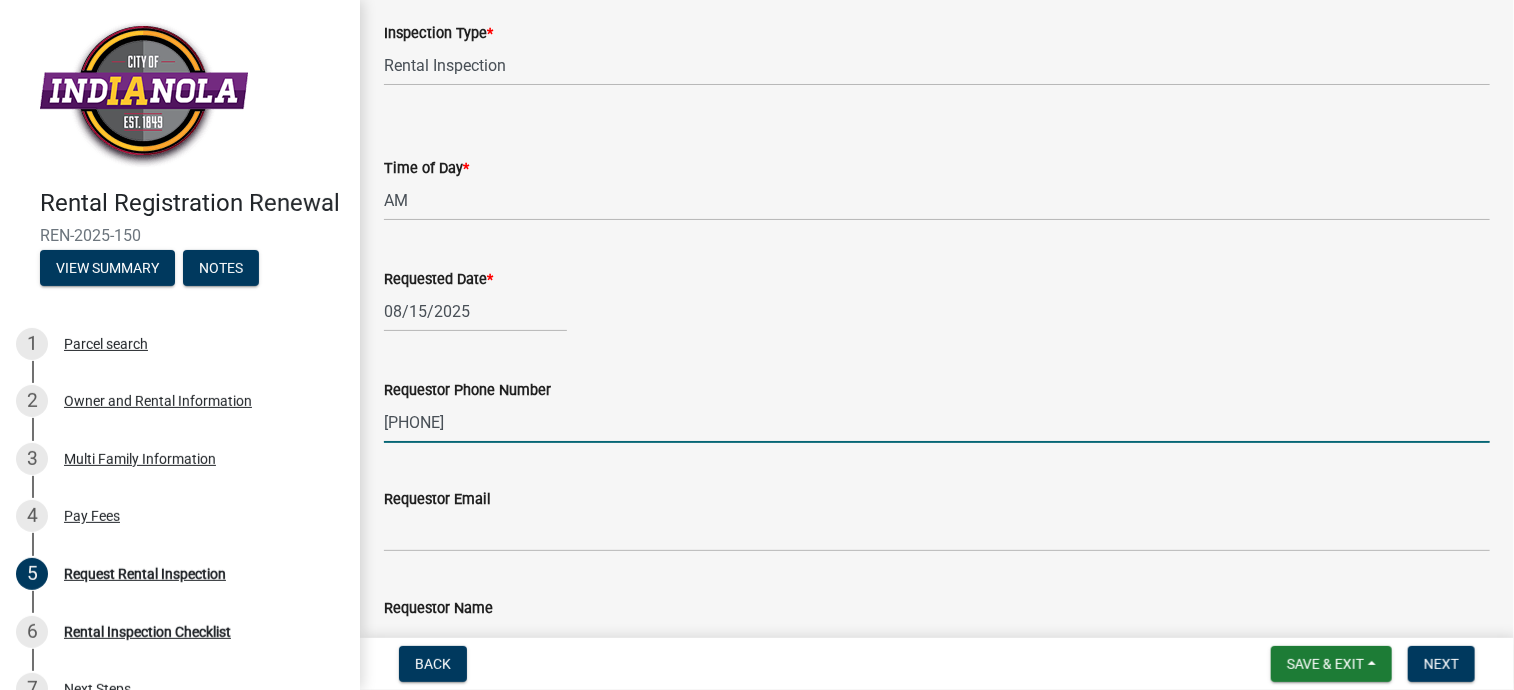 type on "[PHONE]" 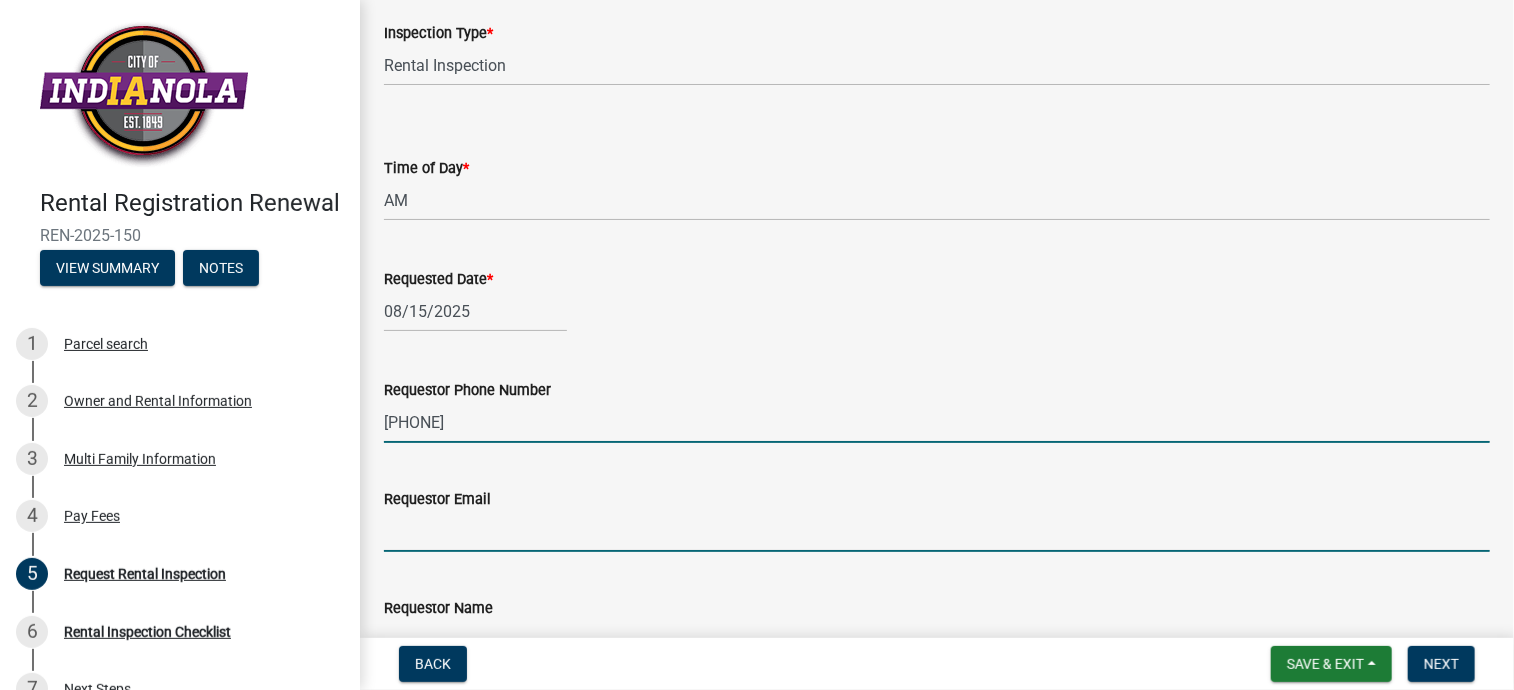 click on "Requestor Email" at bounding box center [937, 531] 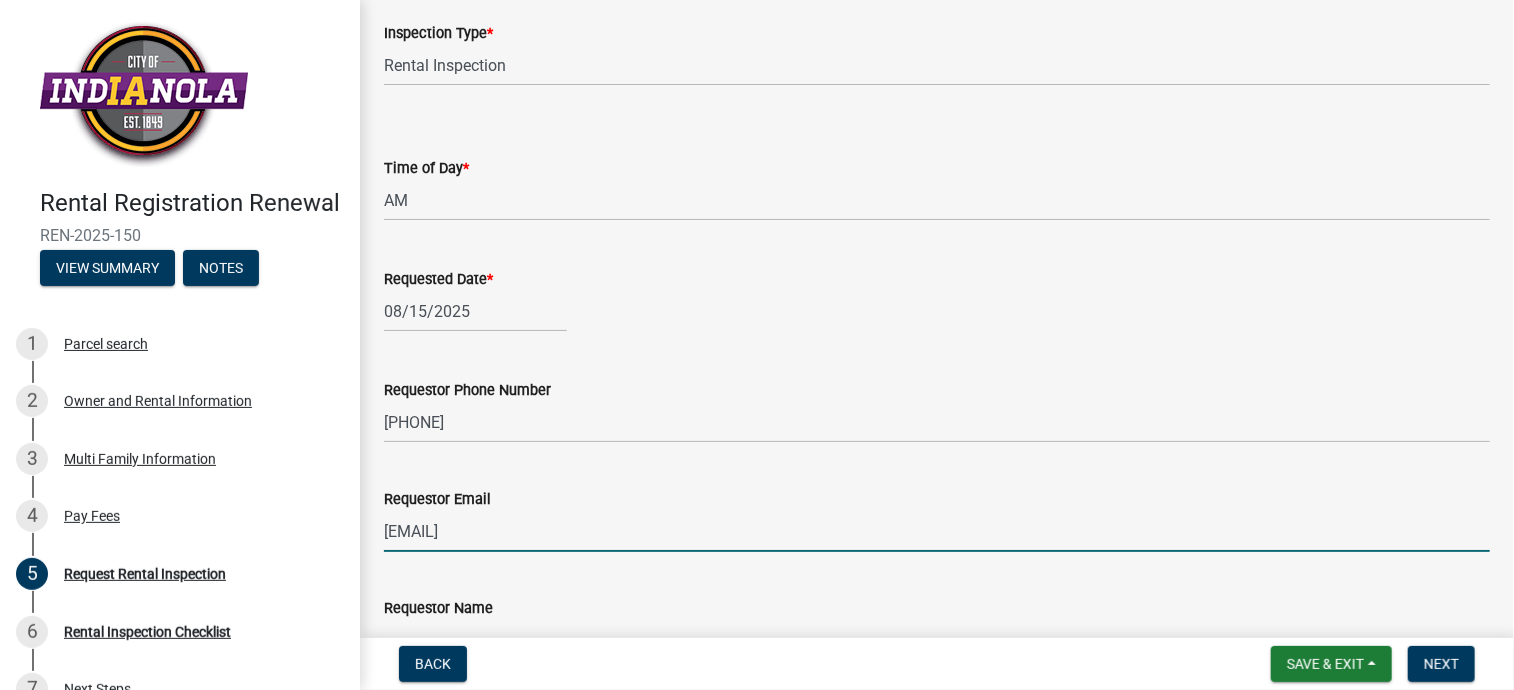 type on "[EMAIL]" 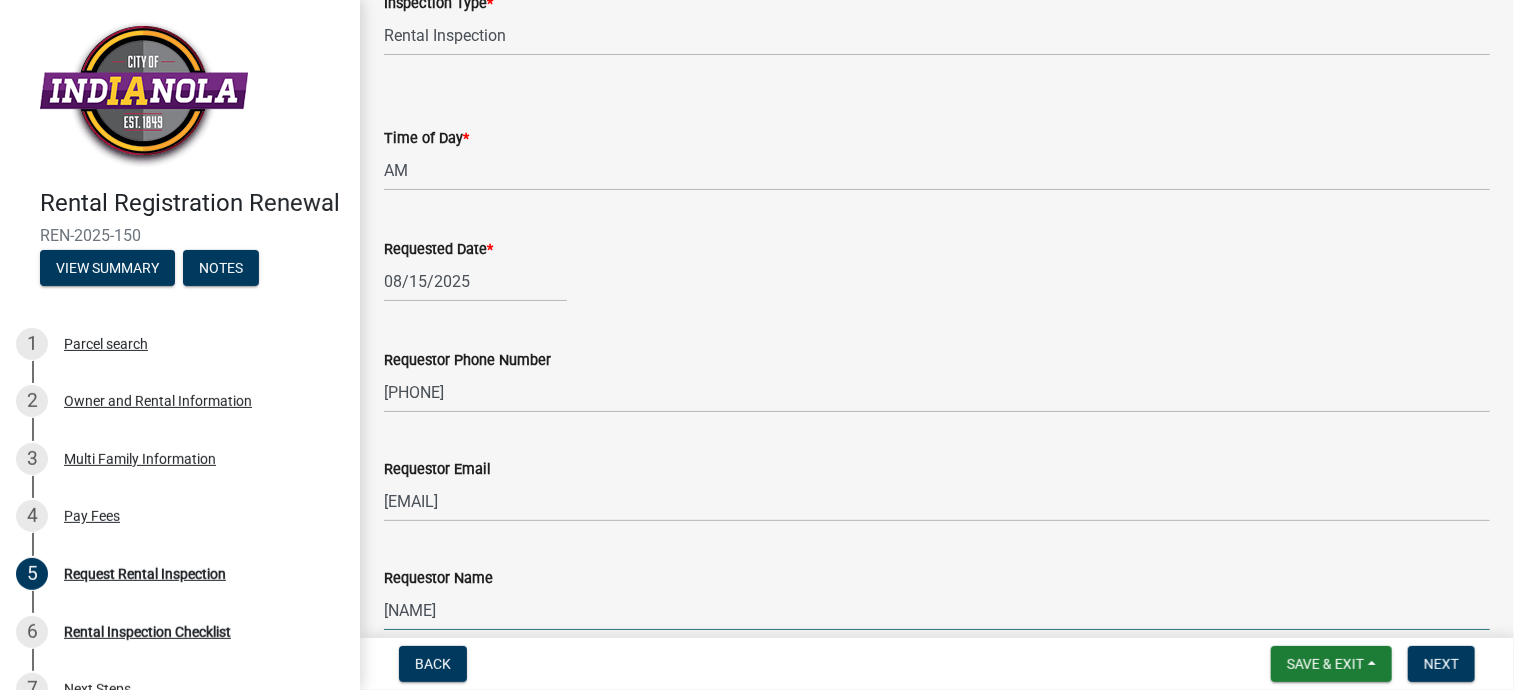scroll, scrollTop: 578, scrollLeft: 0, axis: vertical 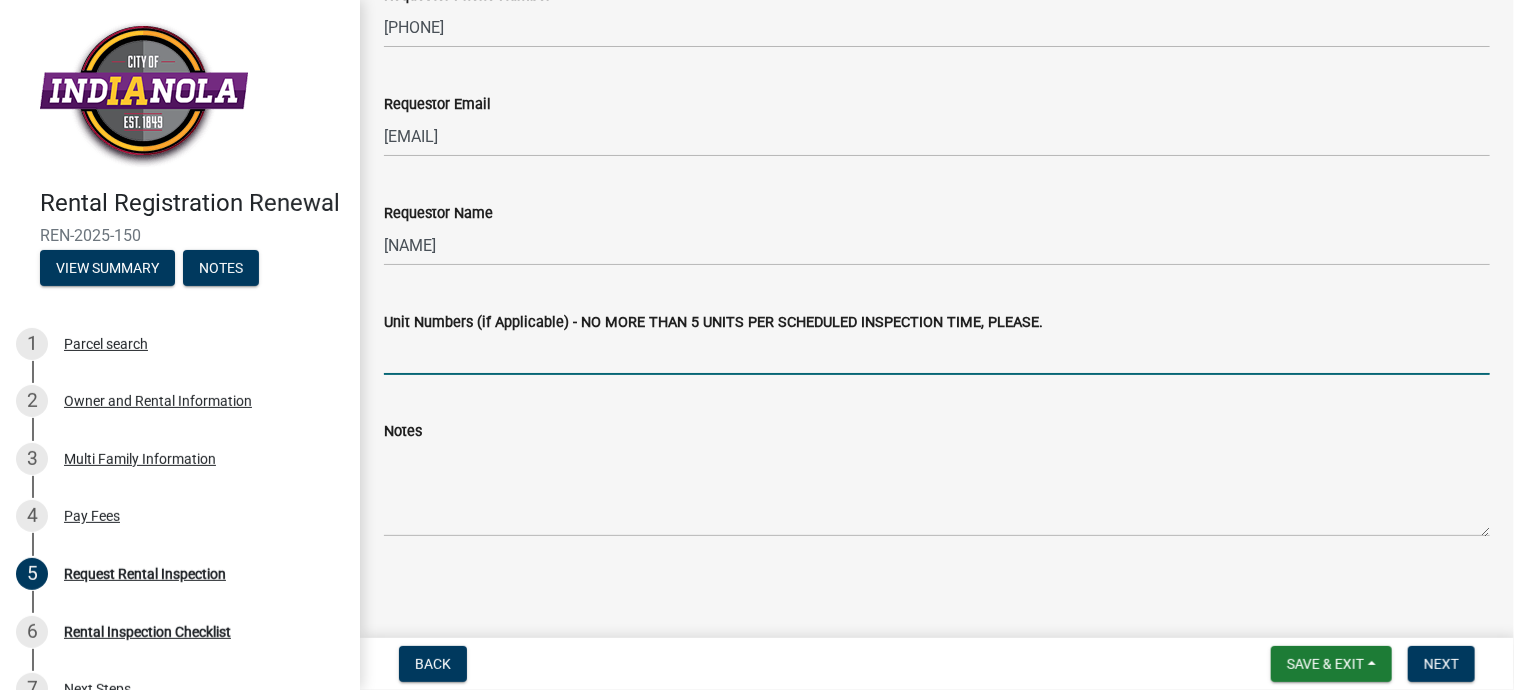 click on "Unit Numbers (if Applicable) - NO MORE THAN 5 UNITS PER SCHEDULED INSPECTION TIME, PLEASE." at bounding box center (937, 354) 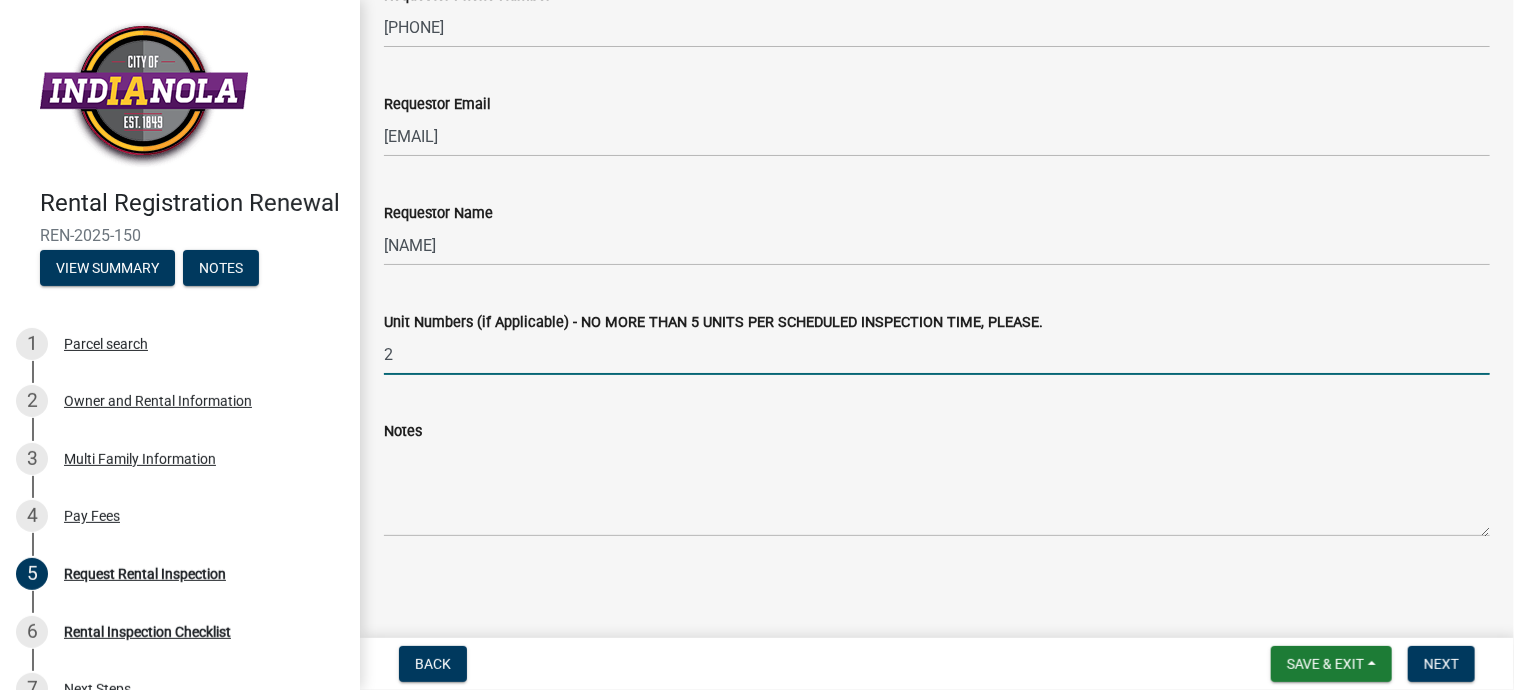 type on "2" 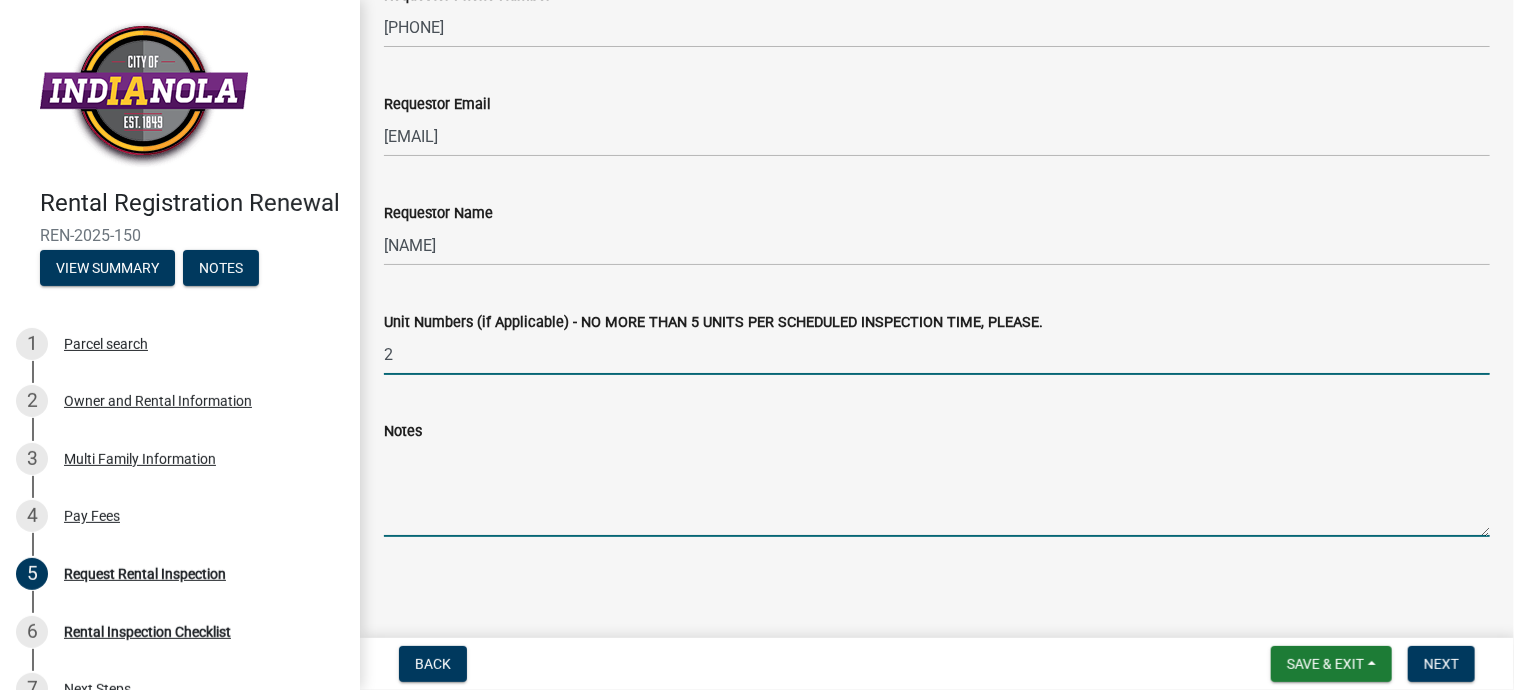 click on "Notes" at bounding box center [937, 490] 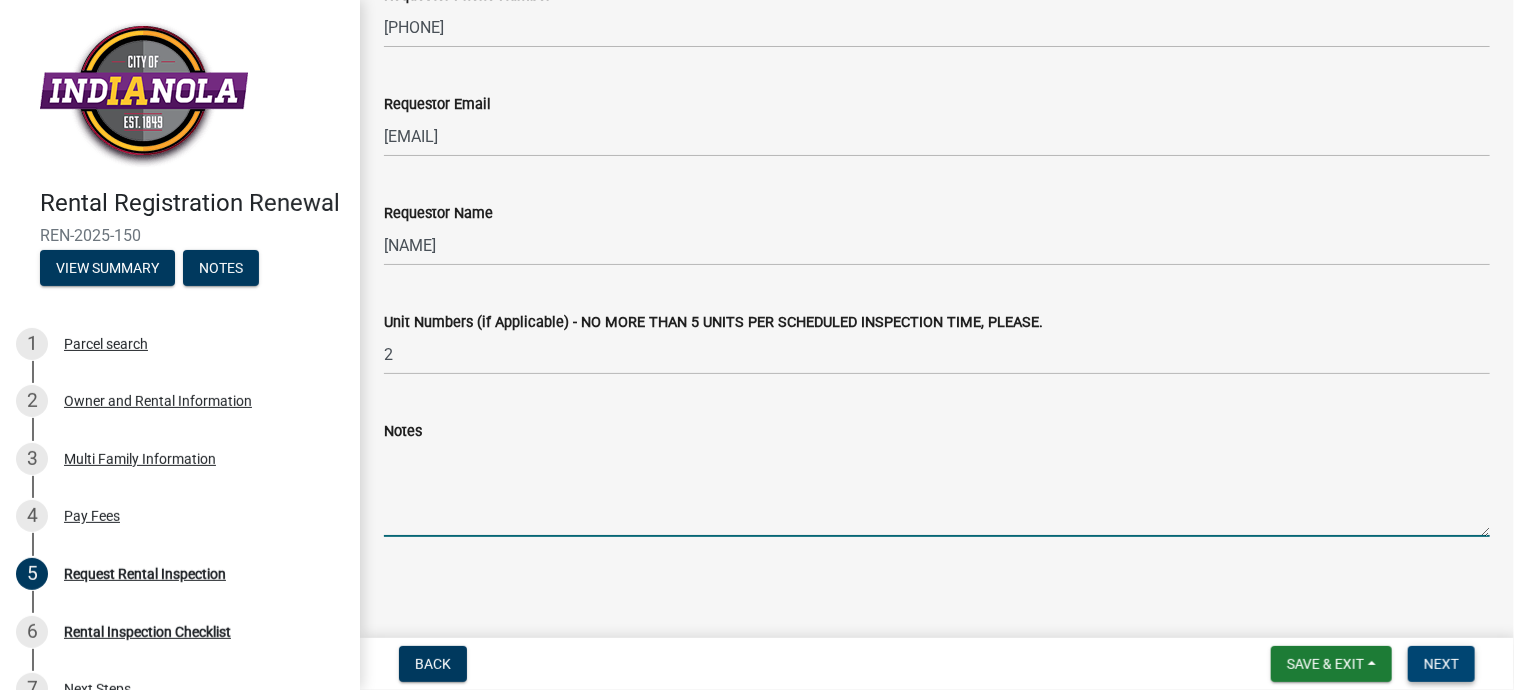 click on "Next" at bounding box center [1441, 664] 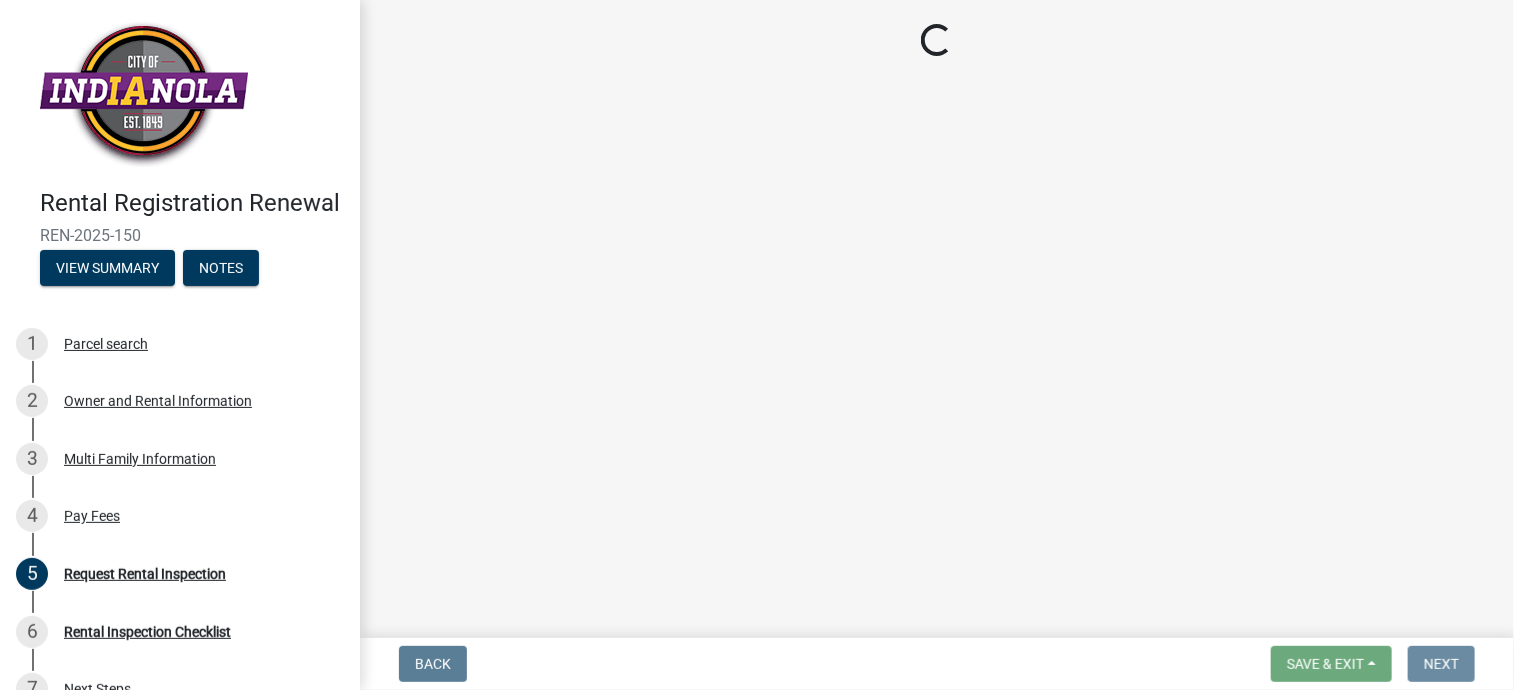 scroll, scrollTop: 0, scrollLeft: 0, axis: both 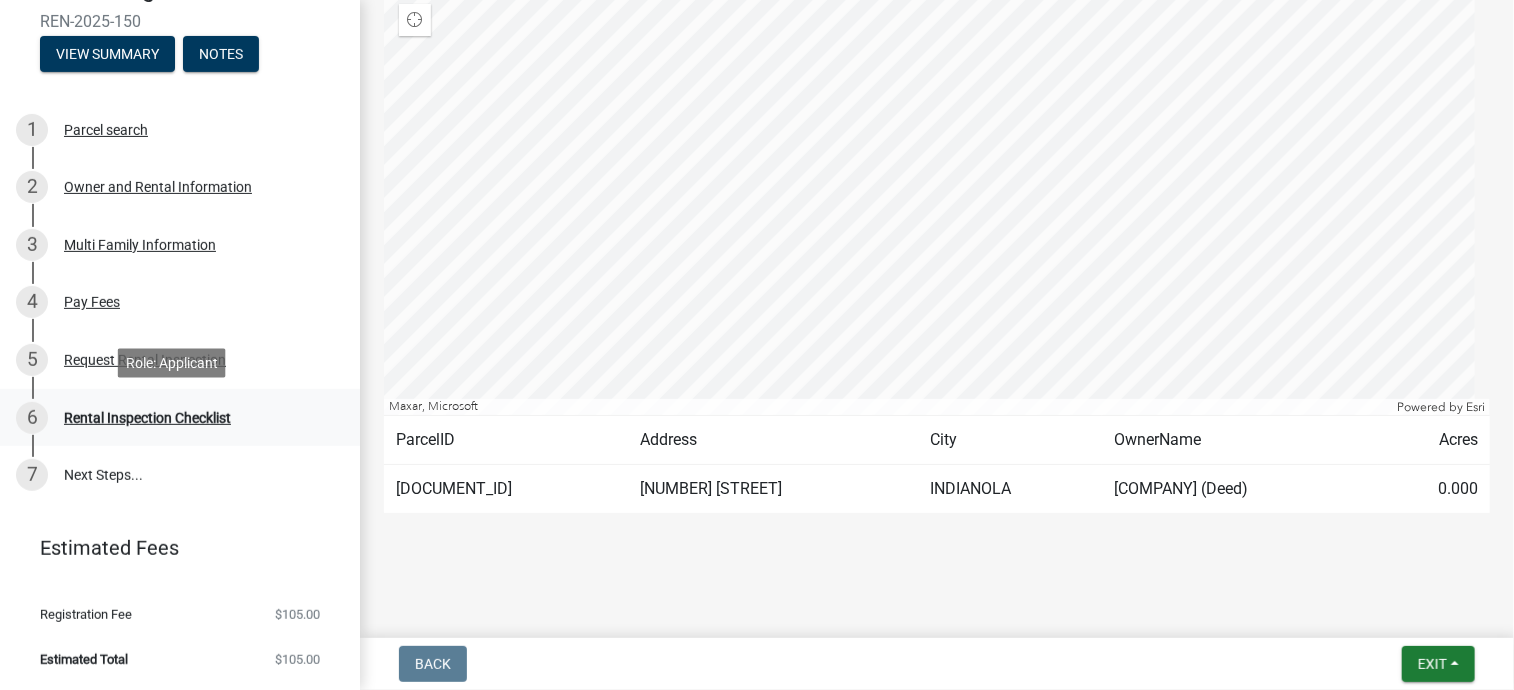 click on "Rental Inspection Checklist" at bounding box center (147, 418) 